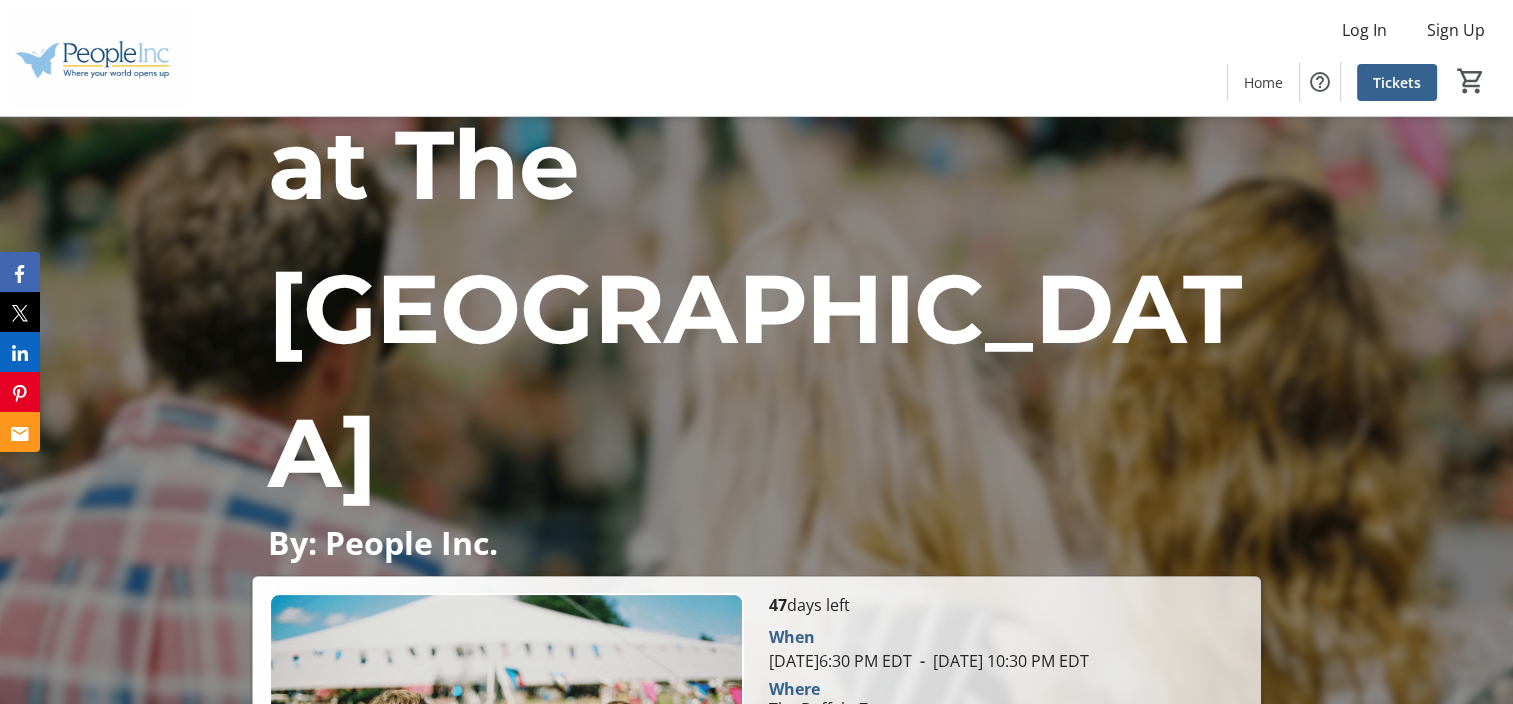 scroll, scrollTop: 300, scrollLeft: 0, axis: vertical 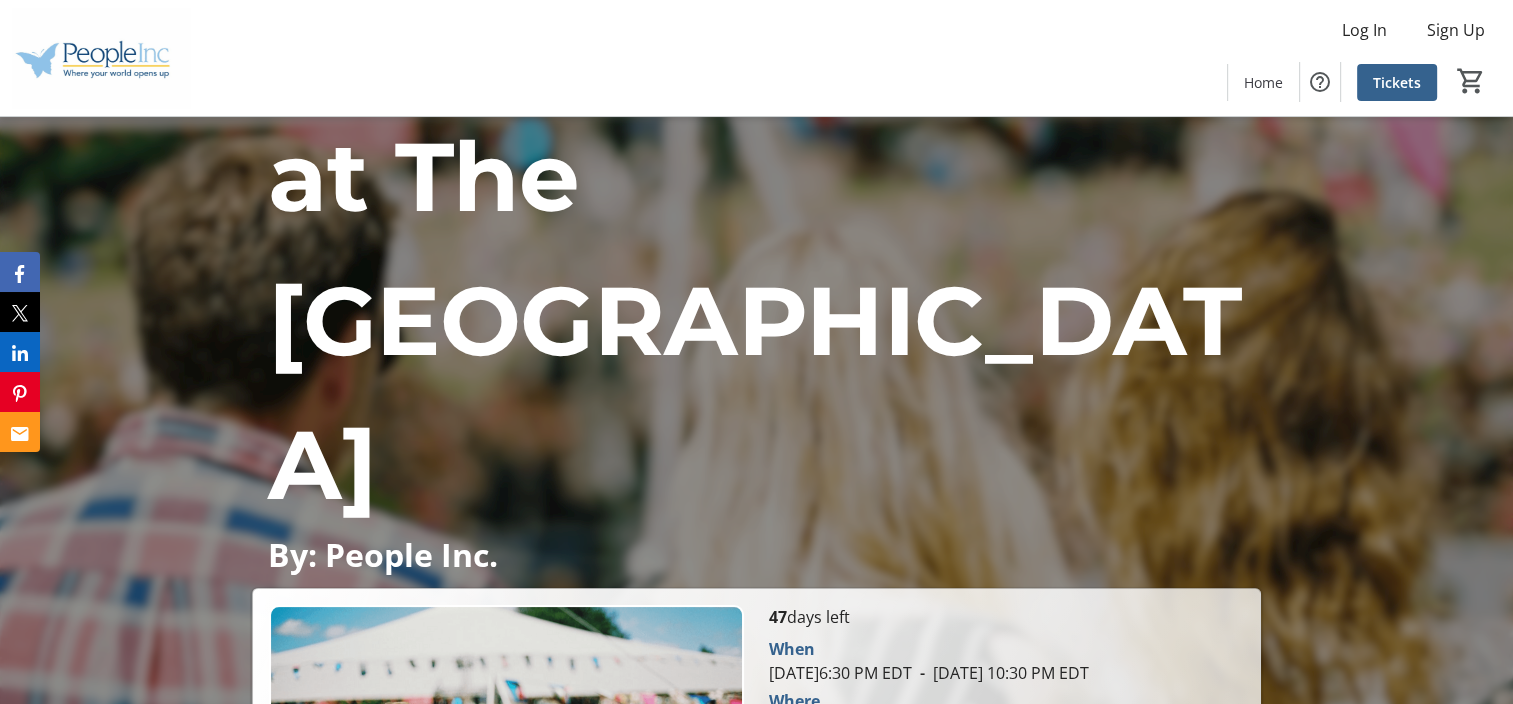 click at bounding box center [1005, 793] 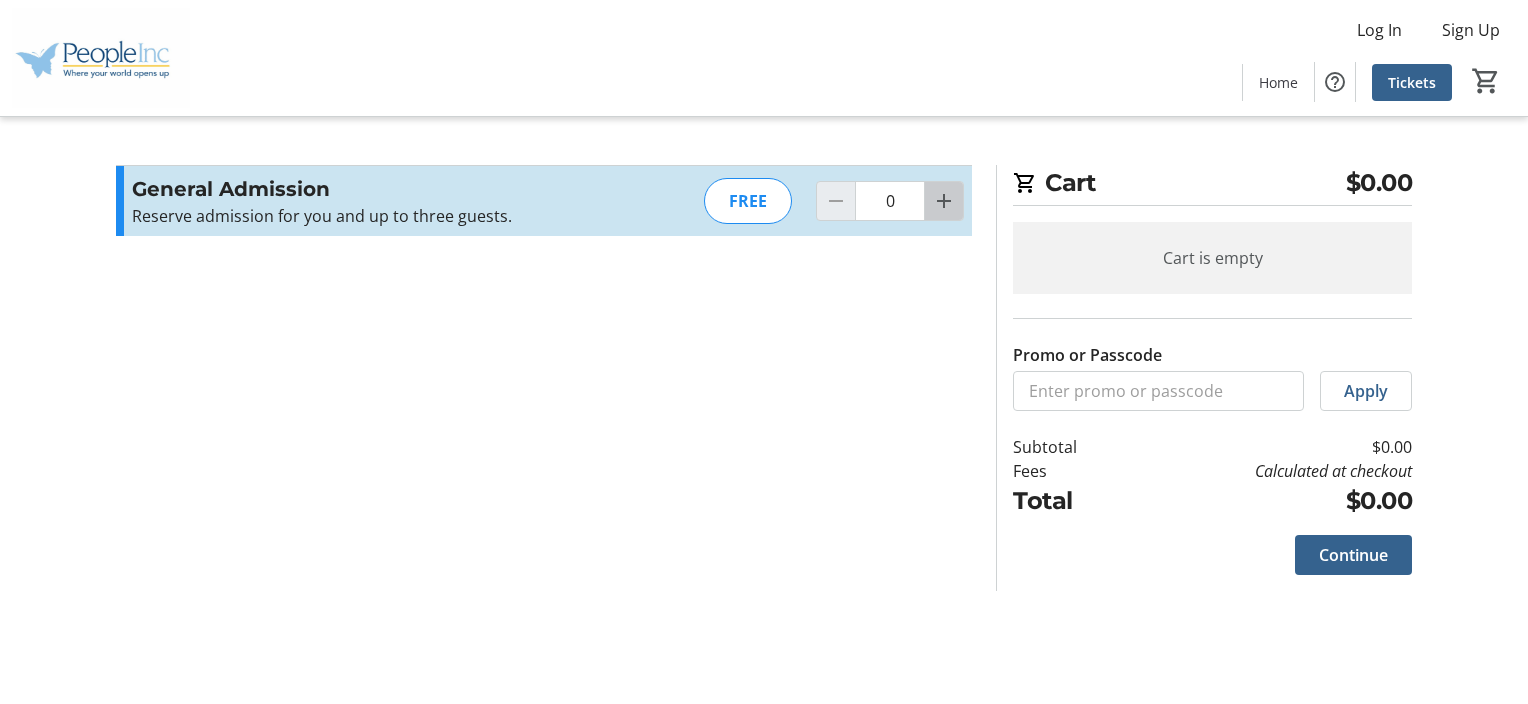 click 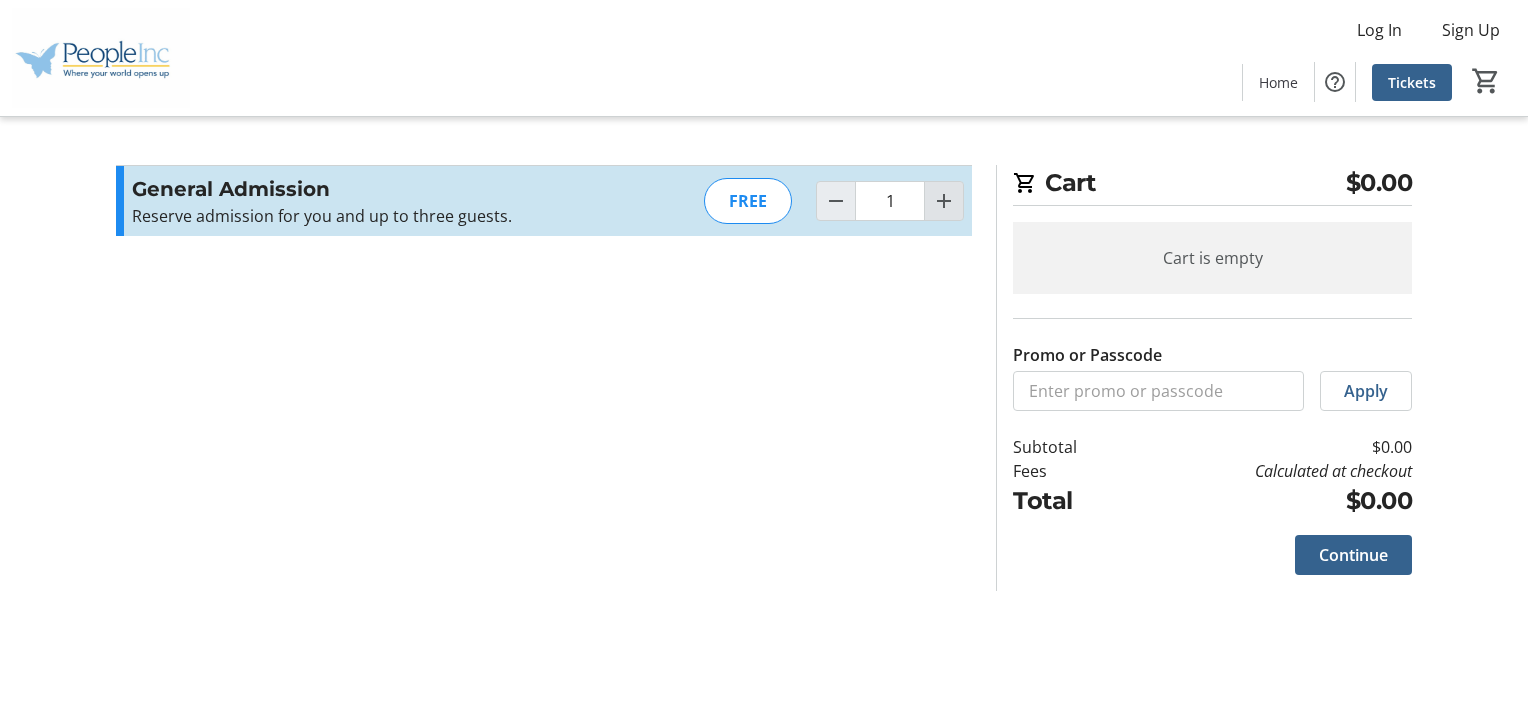click 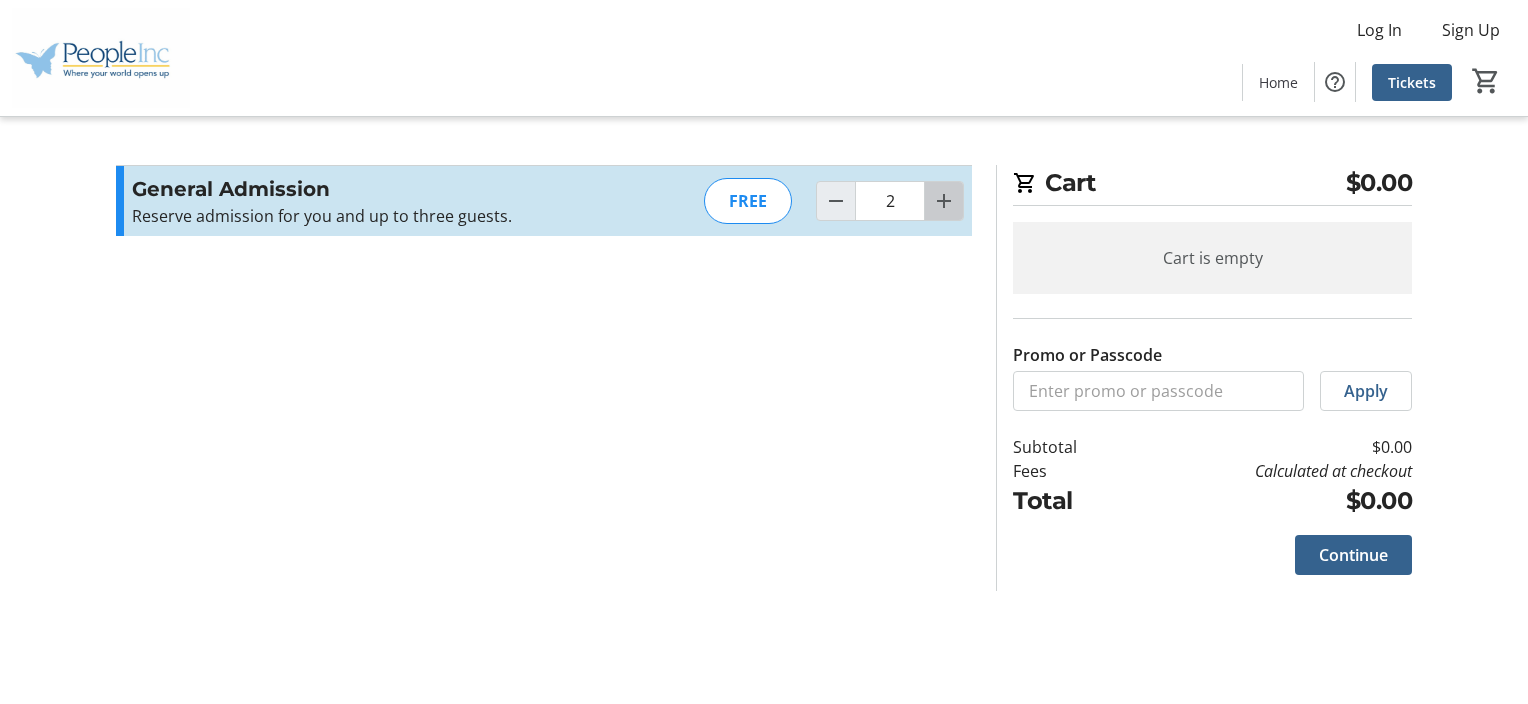 click 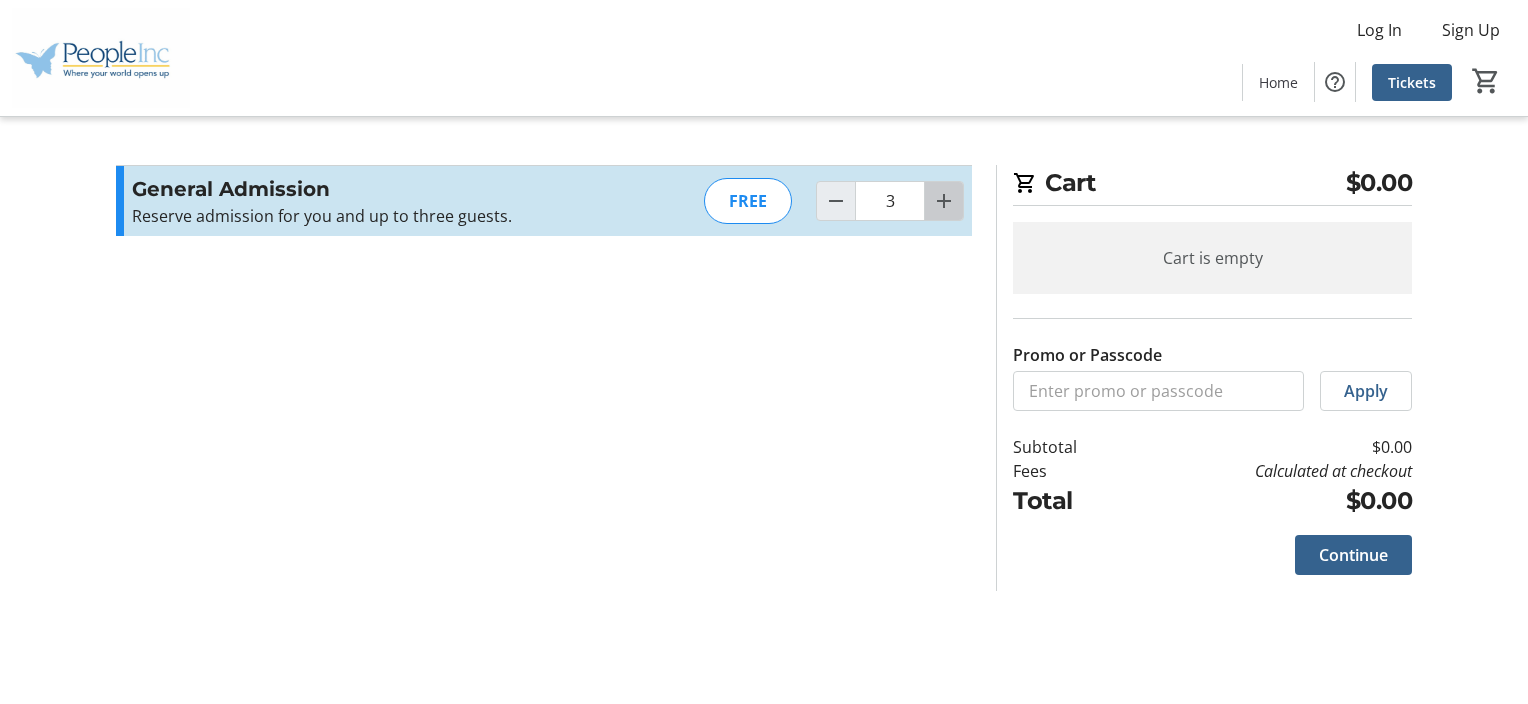 click 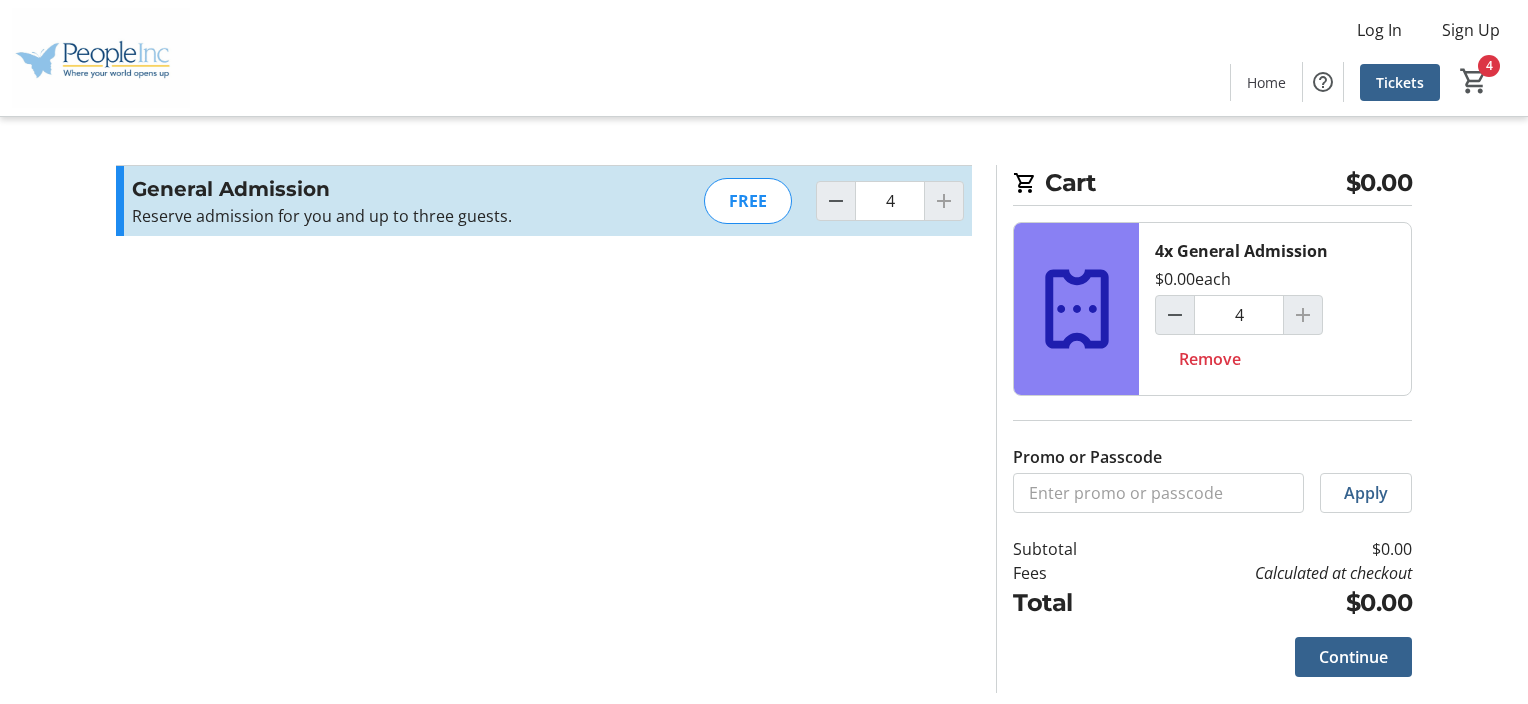 click 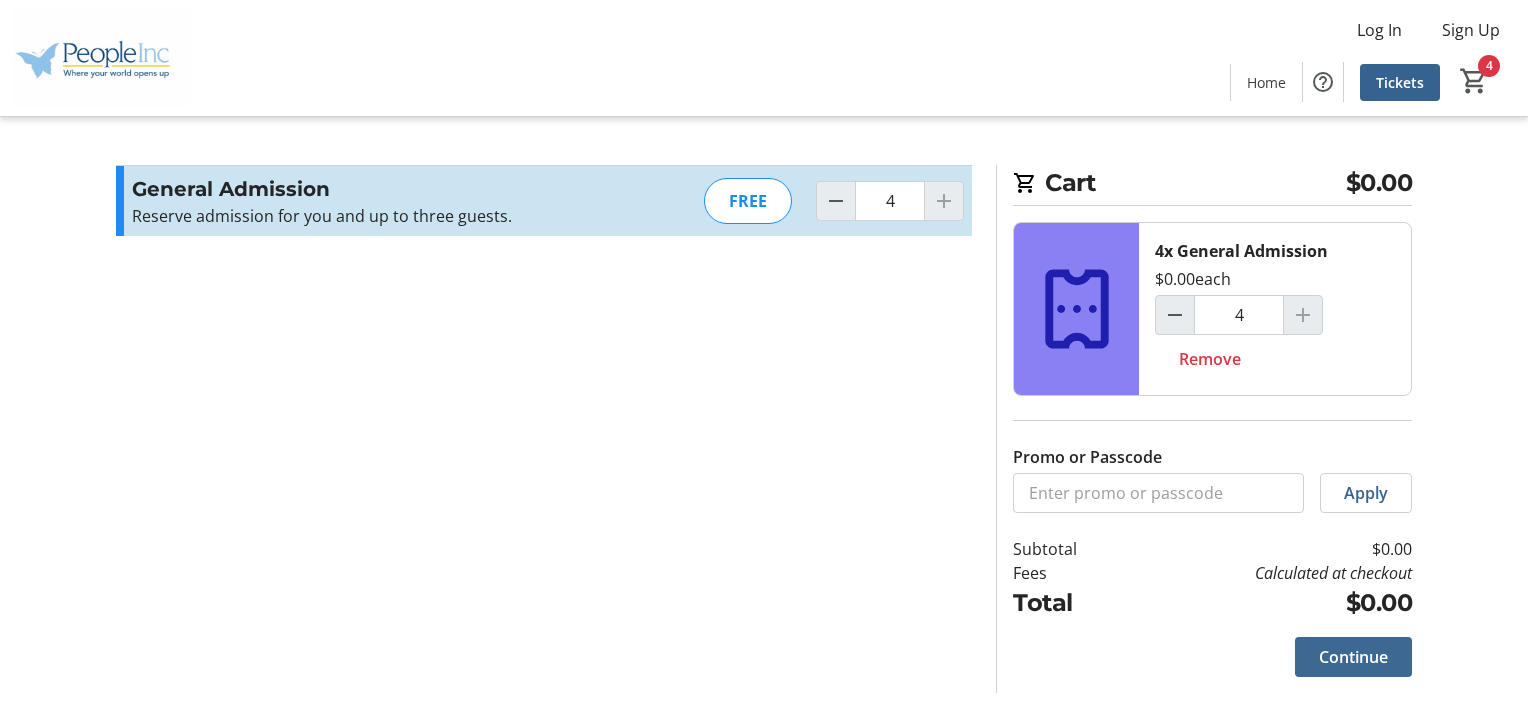 click on "Continue" 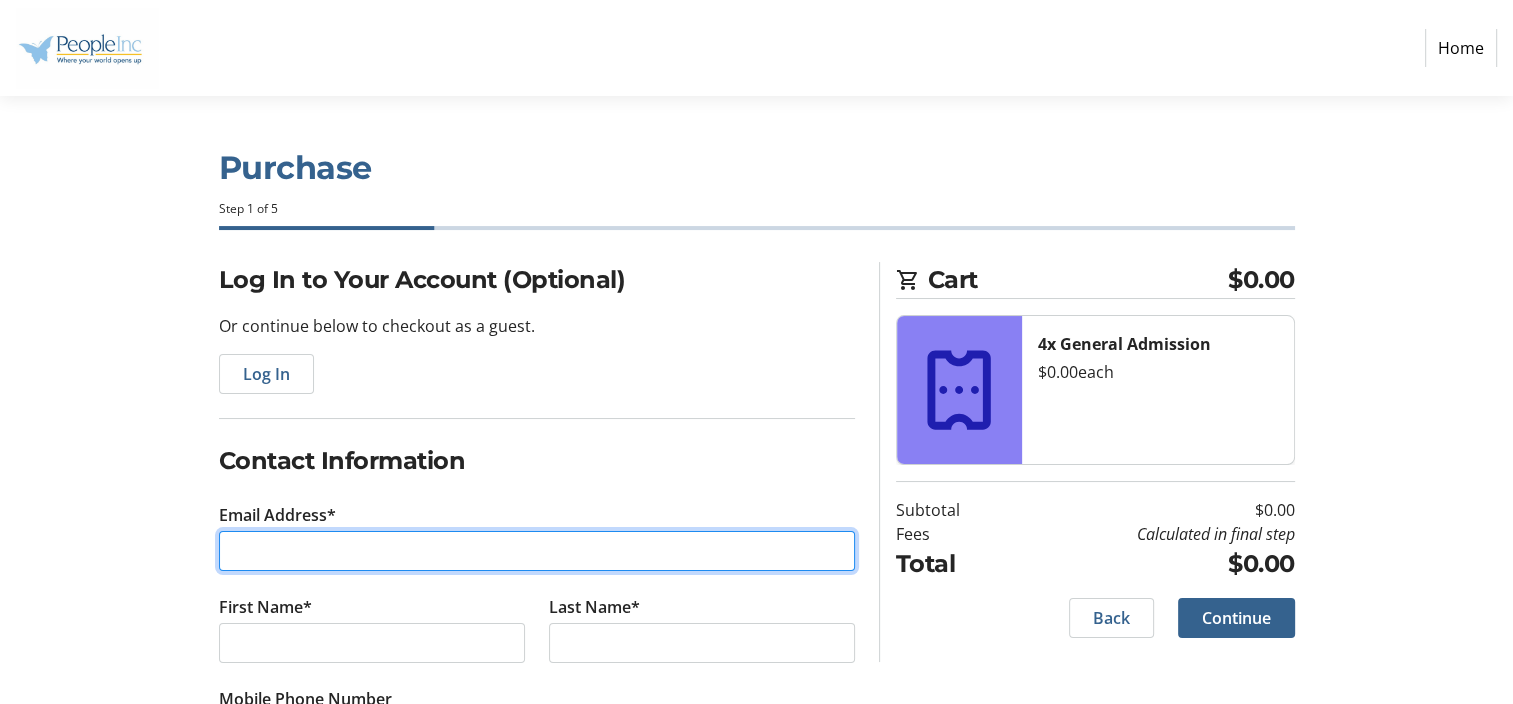 click on "Email Address*" at bounding box center [537, 551] 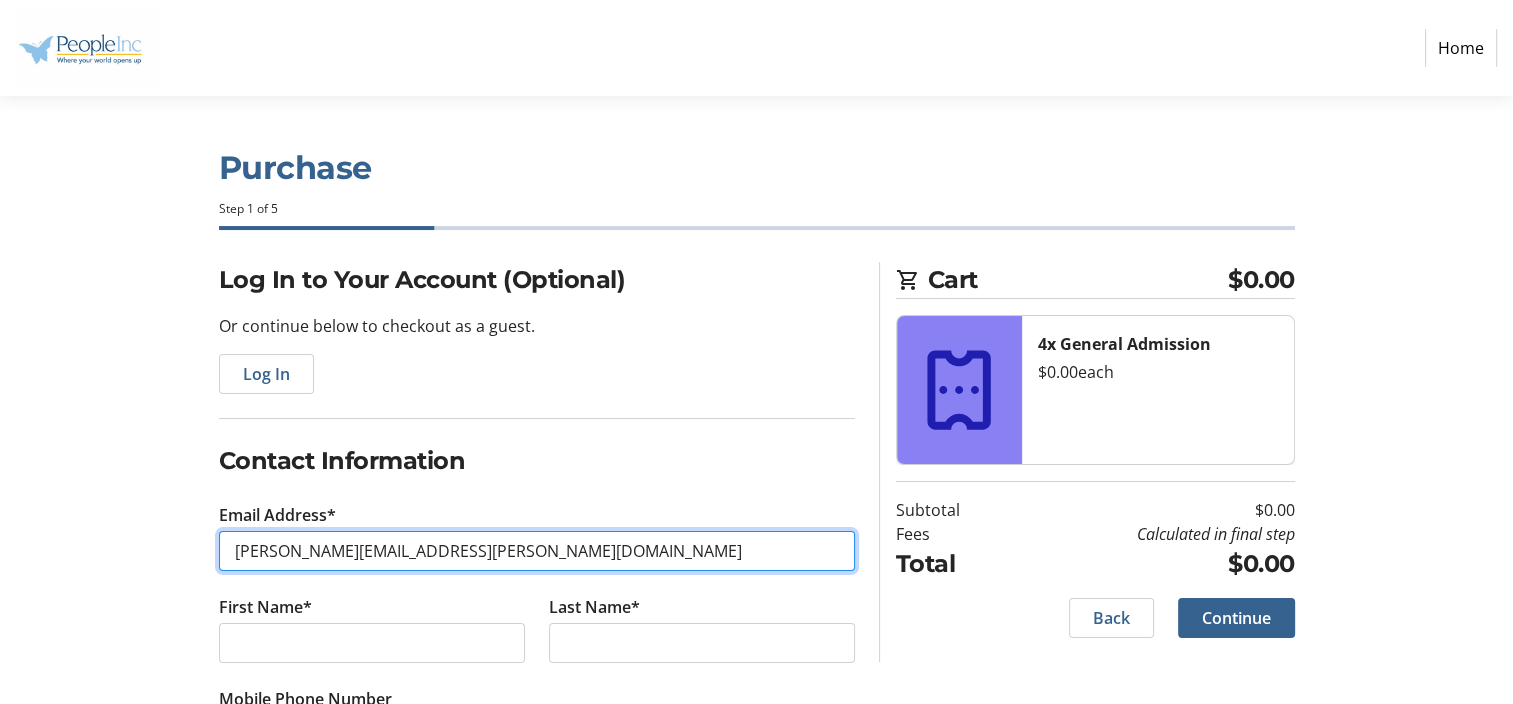 scroll, scrollTop: 97, scrollLeft: 0, axis: vertical 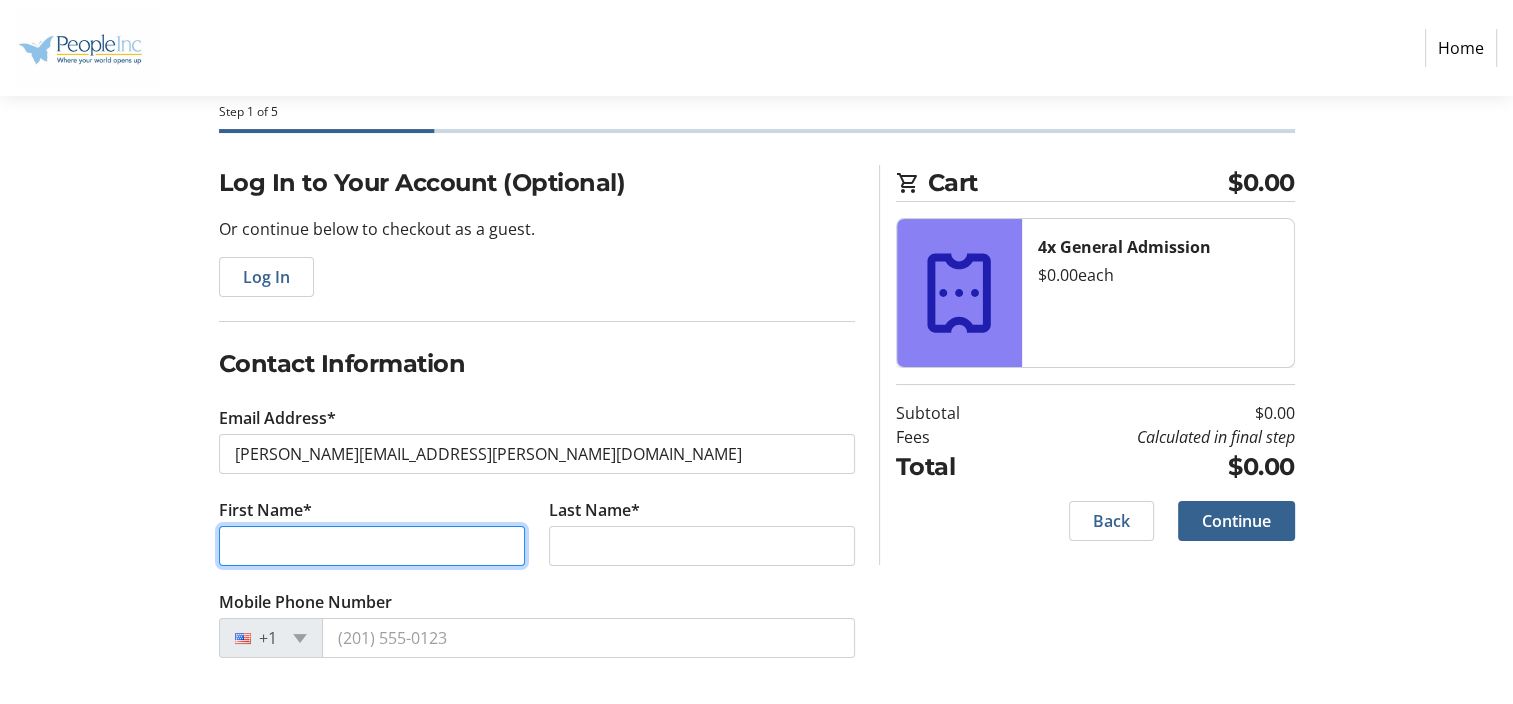 click on "First Name*" at bounding box center (372, 546) 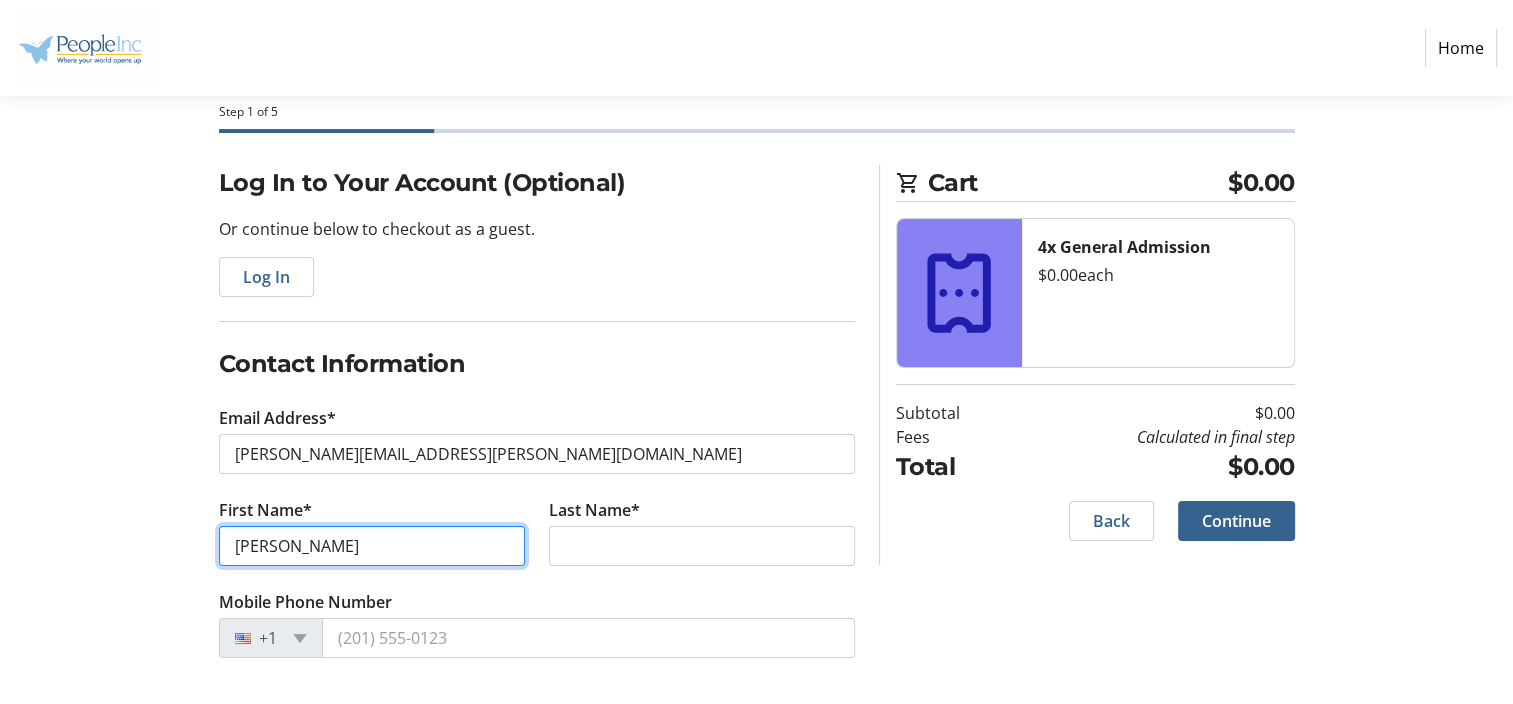 type on "[PERSON_NAME]" 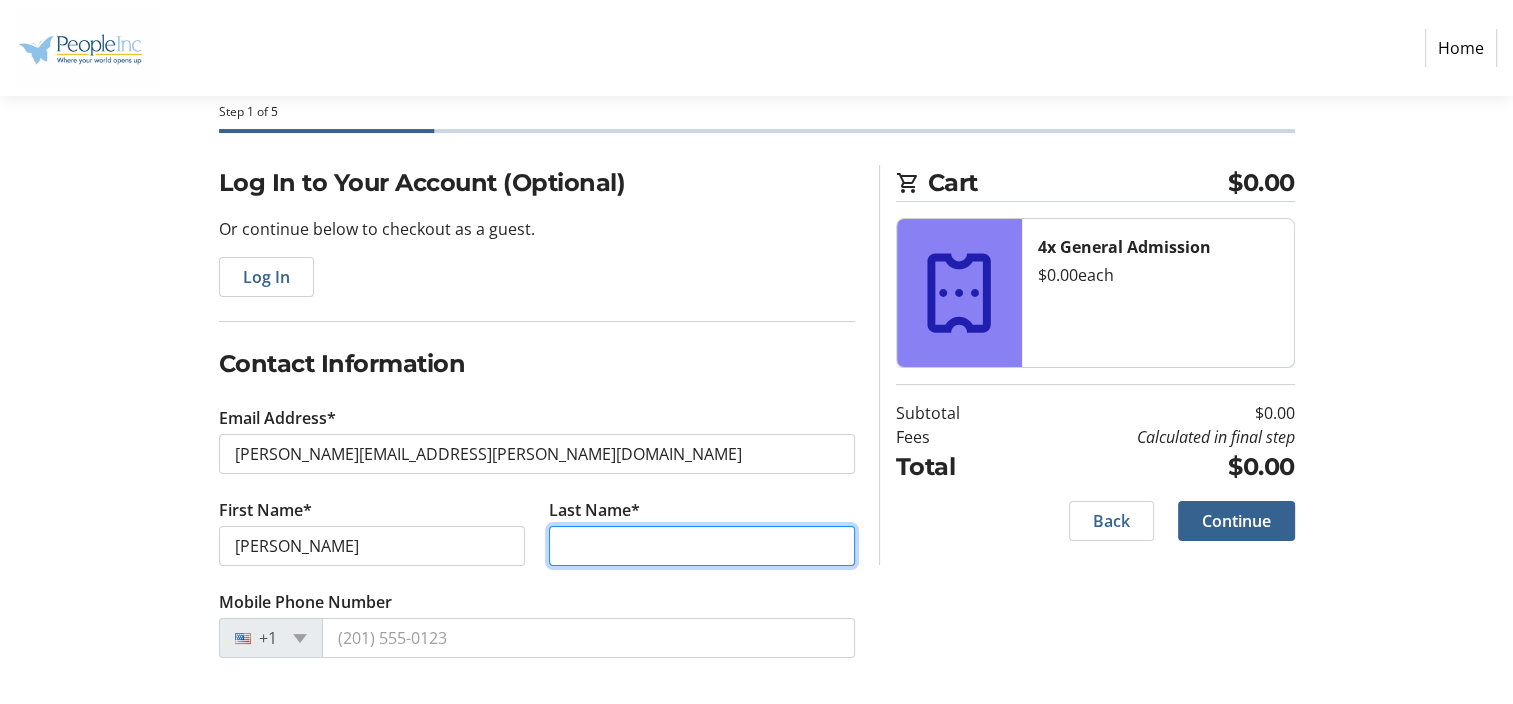 click on "Last Name*" at bounding box center [702, 546] 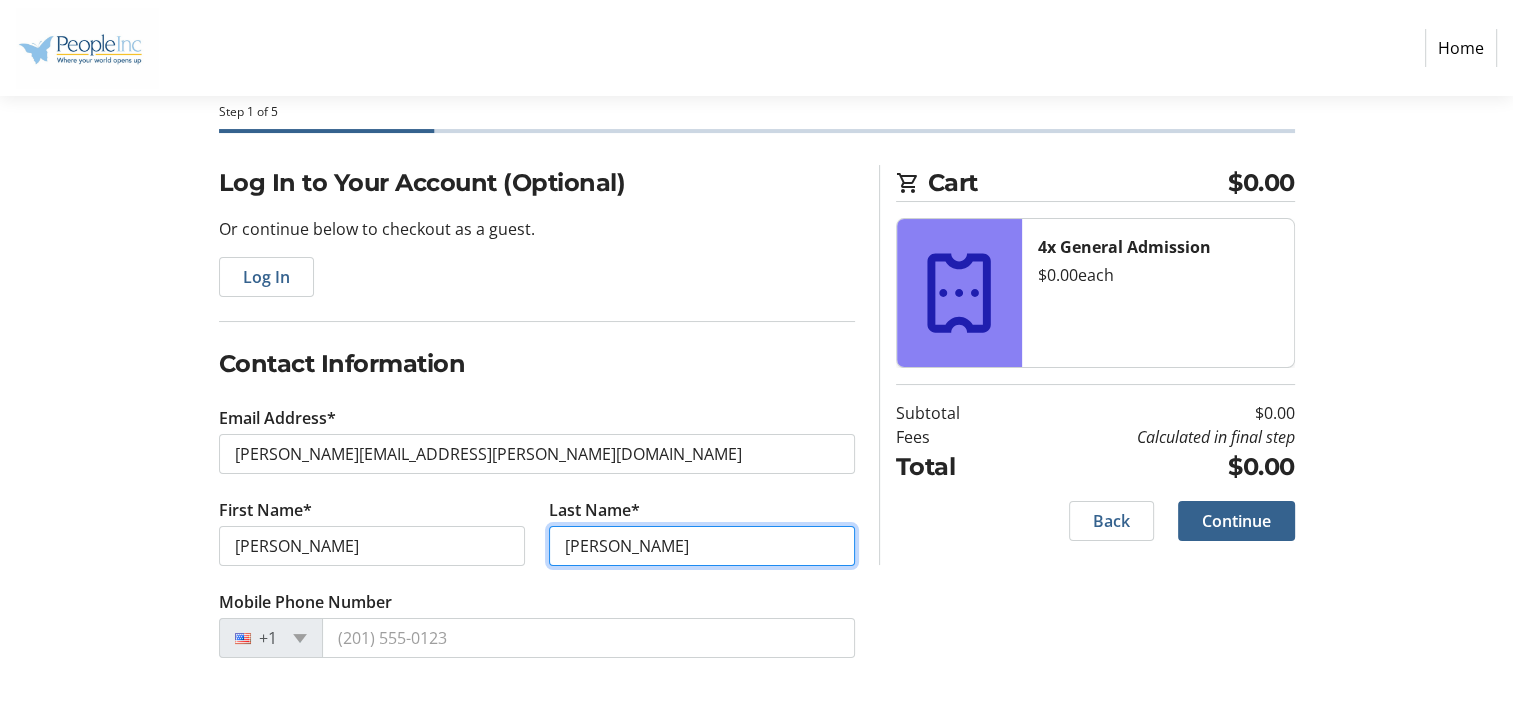 type on "[PERSON_NAME]" 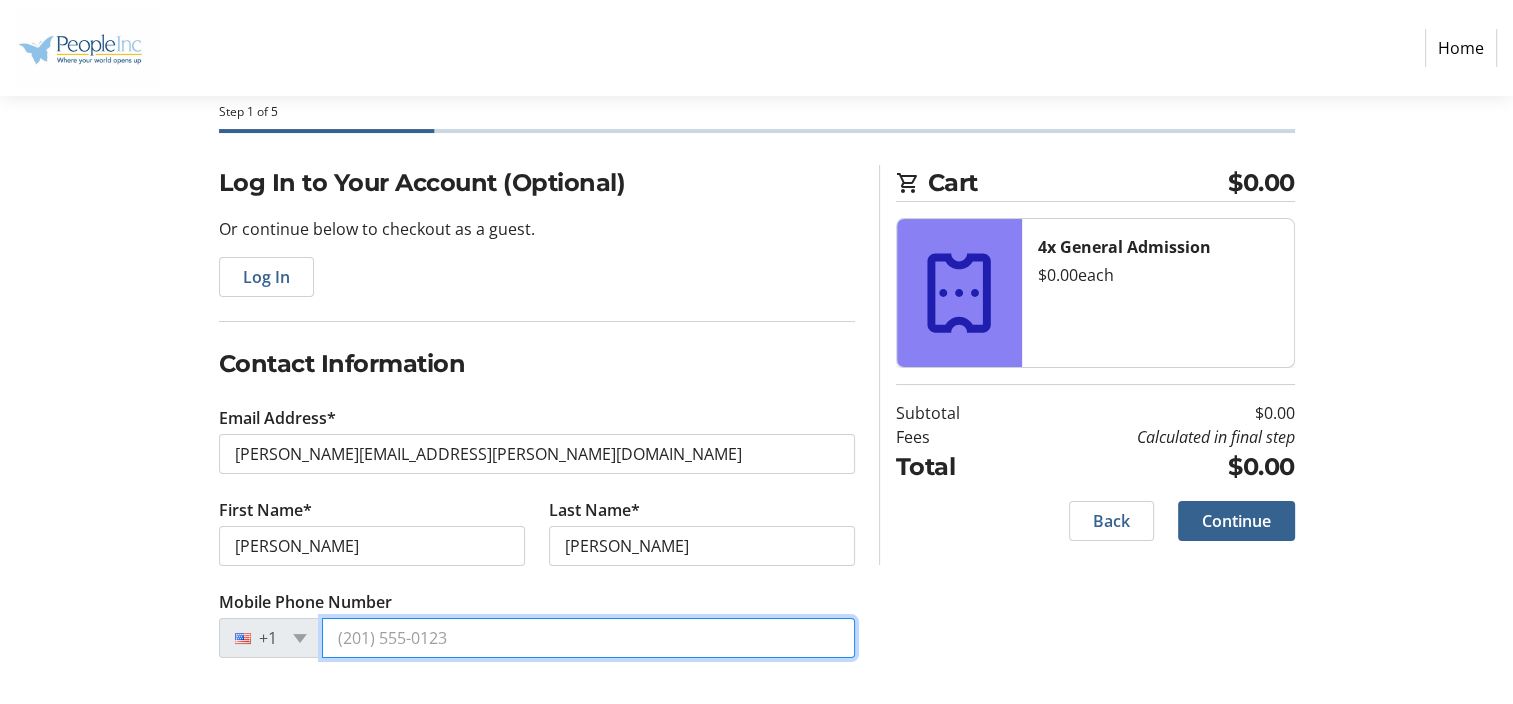 click on "Mobile Phone Number" at bounding box center [588, 638] 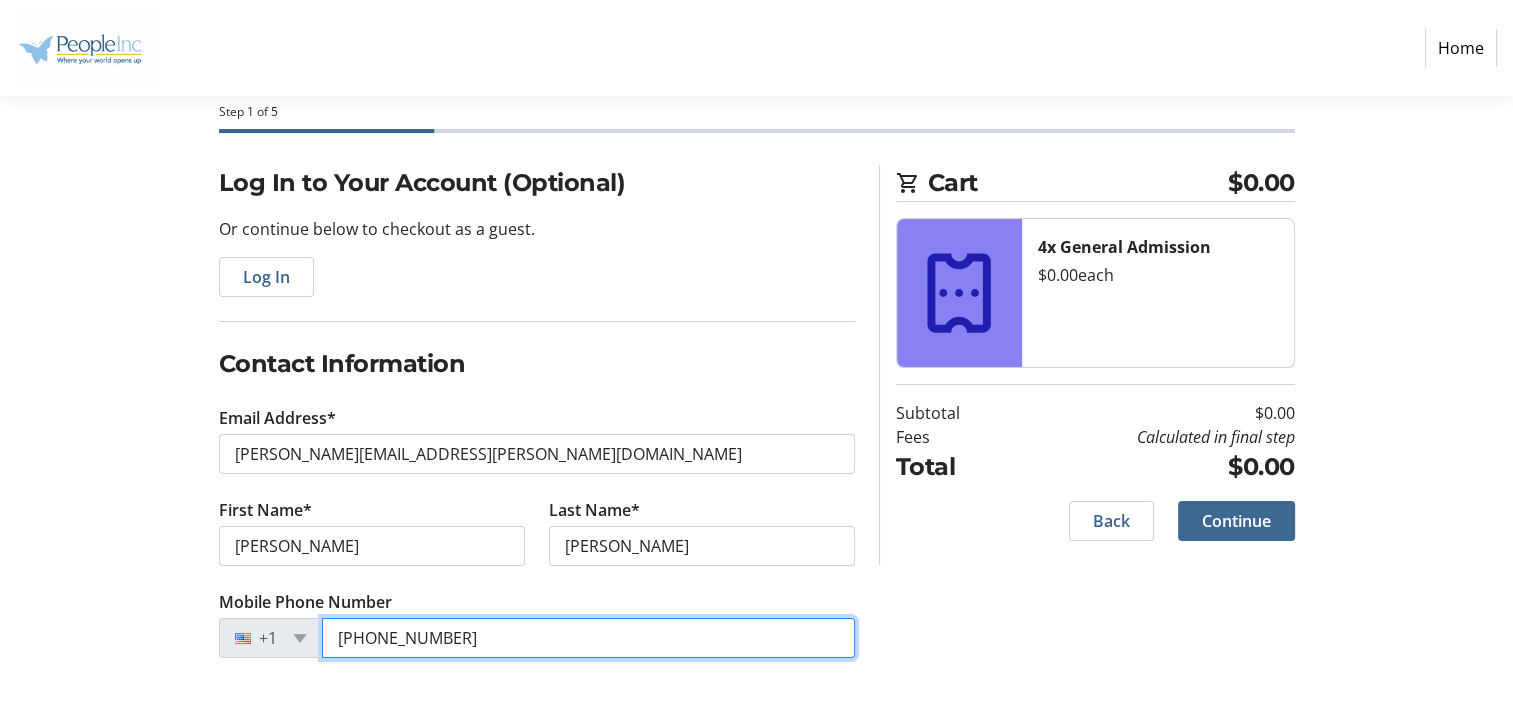 type on "[PHONE_NUMBER]" 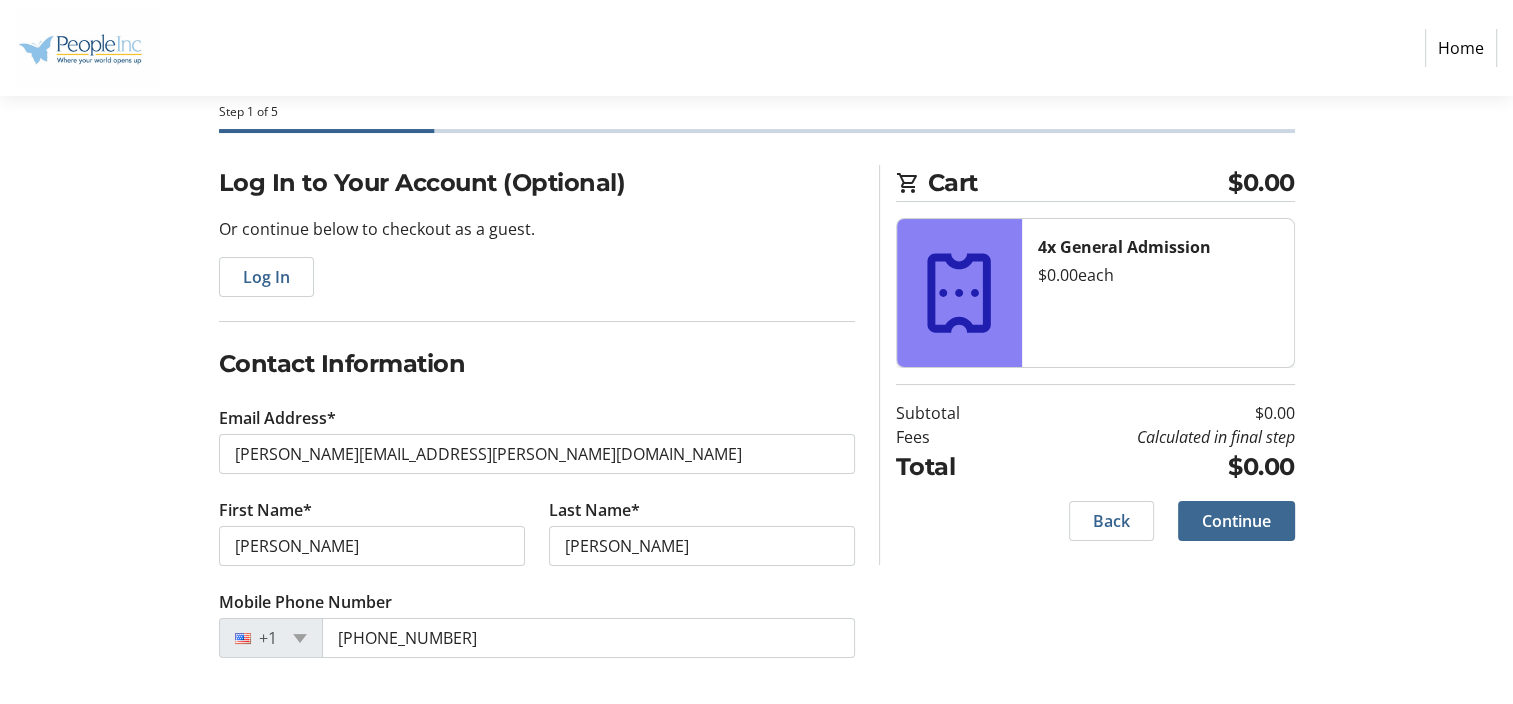 click on "Continue" 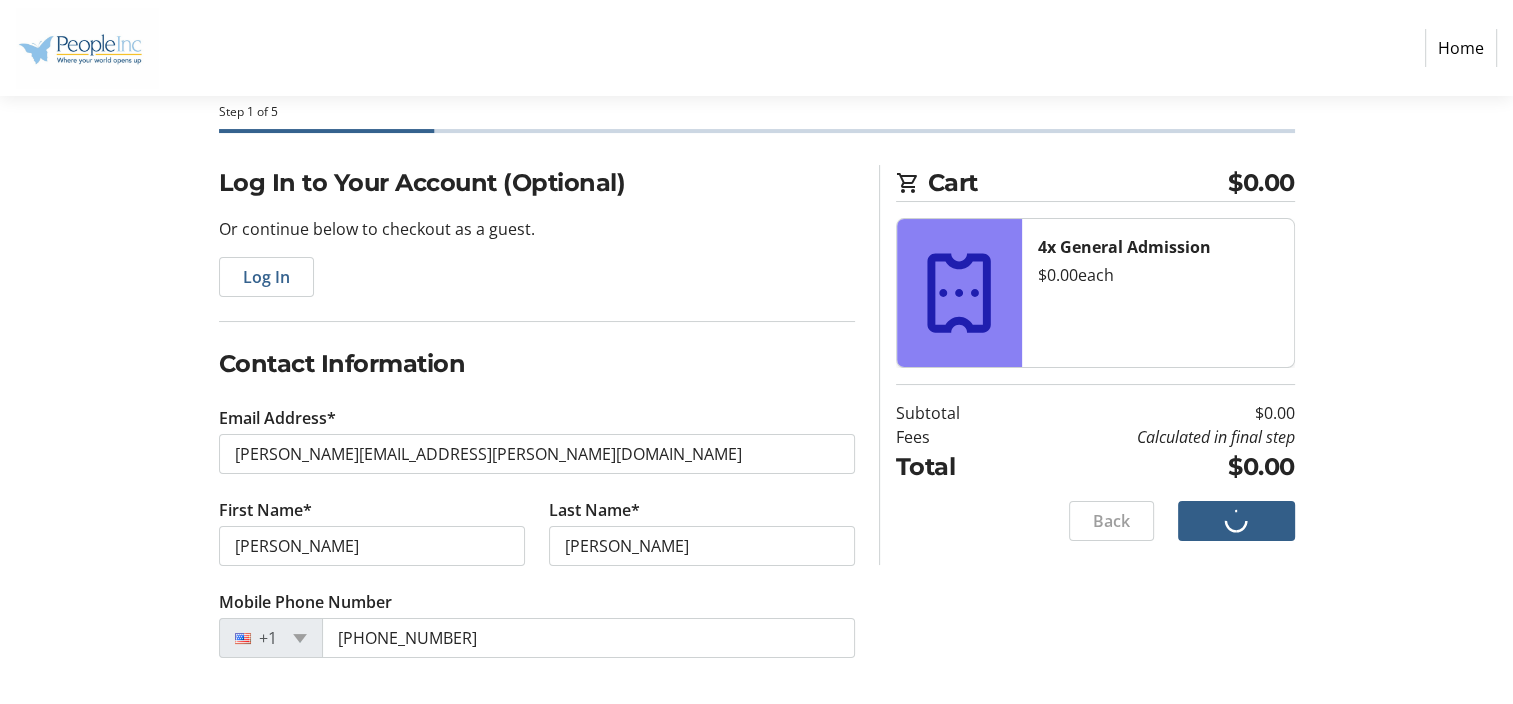 scroll, scrollTop: 0, scrollLeft: 0, axis: both 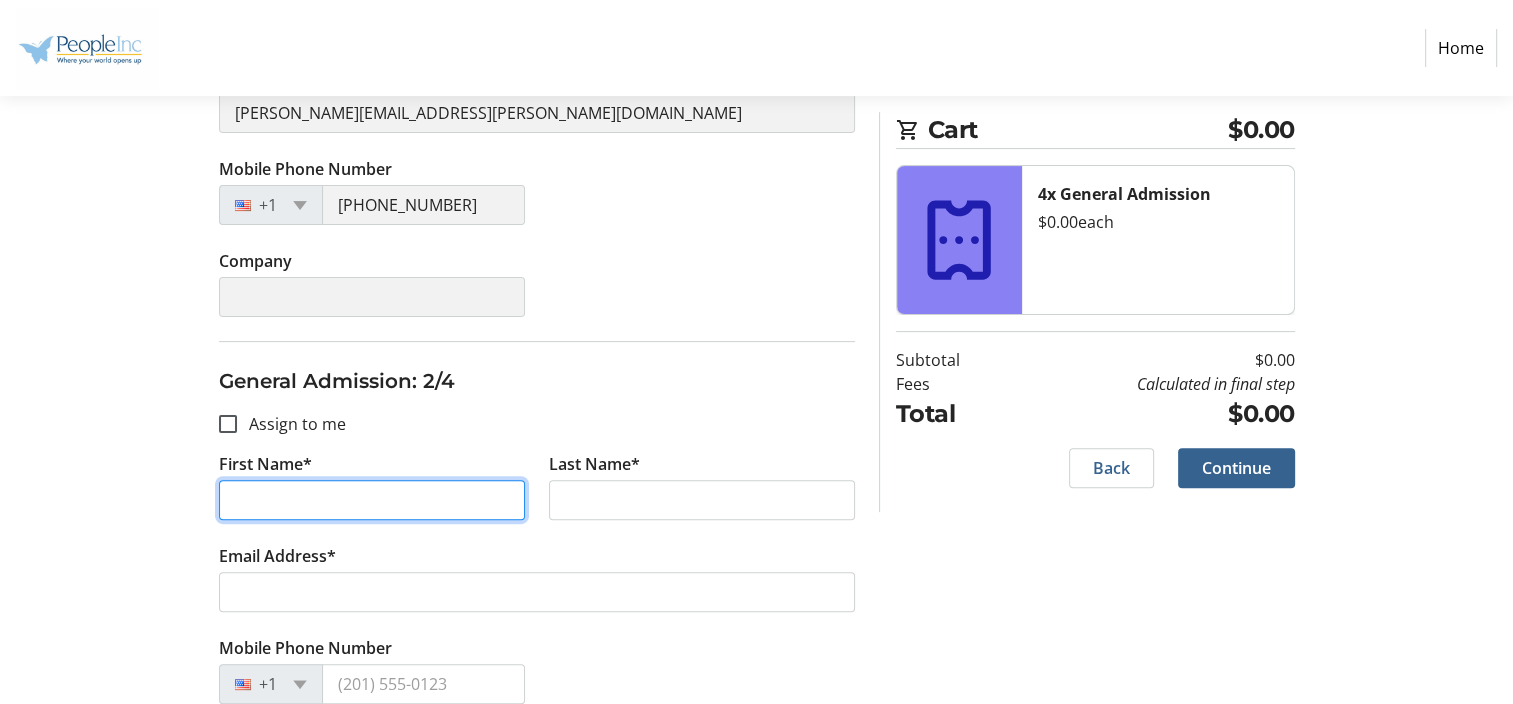 click on "First Name*" at bounding box center (372, 500) 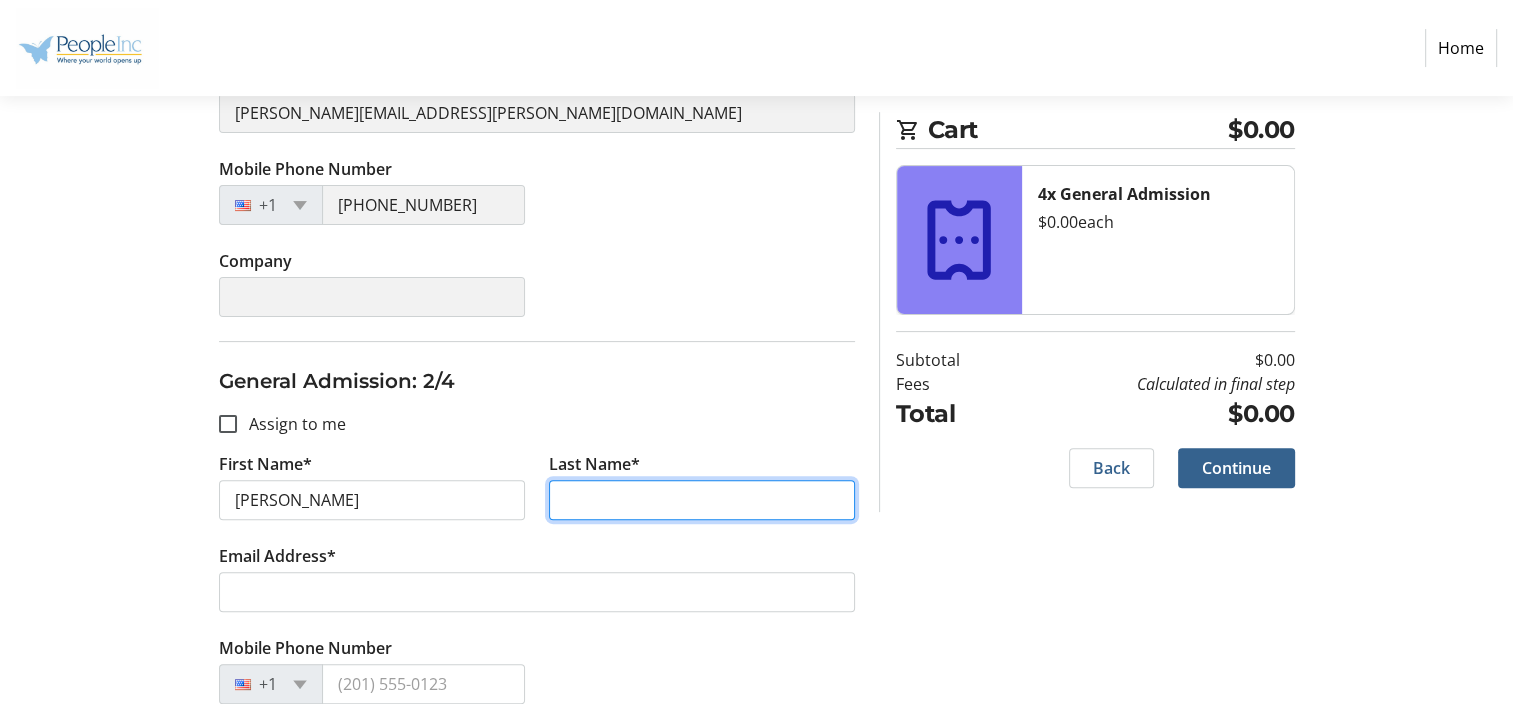 type on "[PERSON_NAME]" 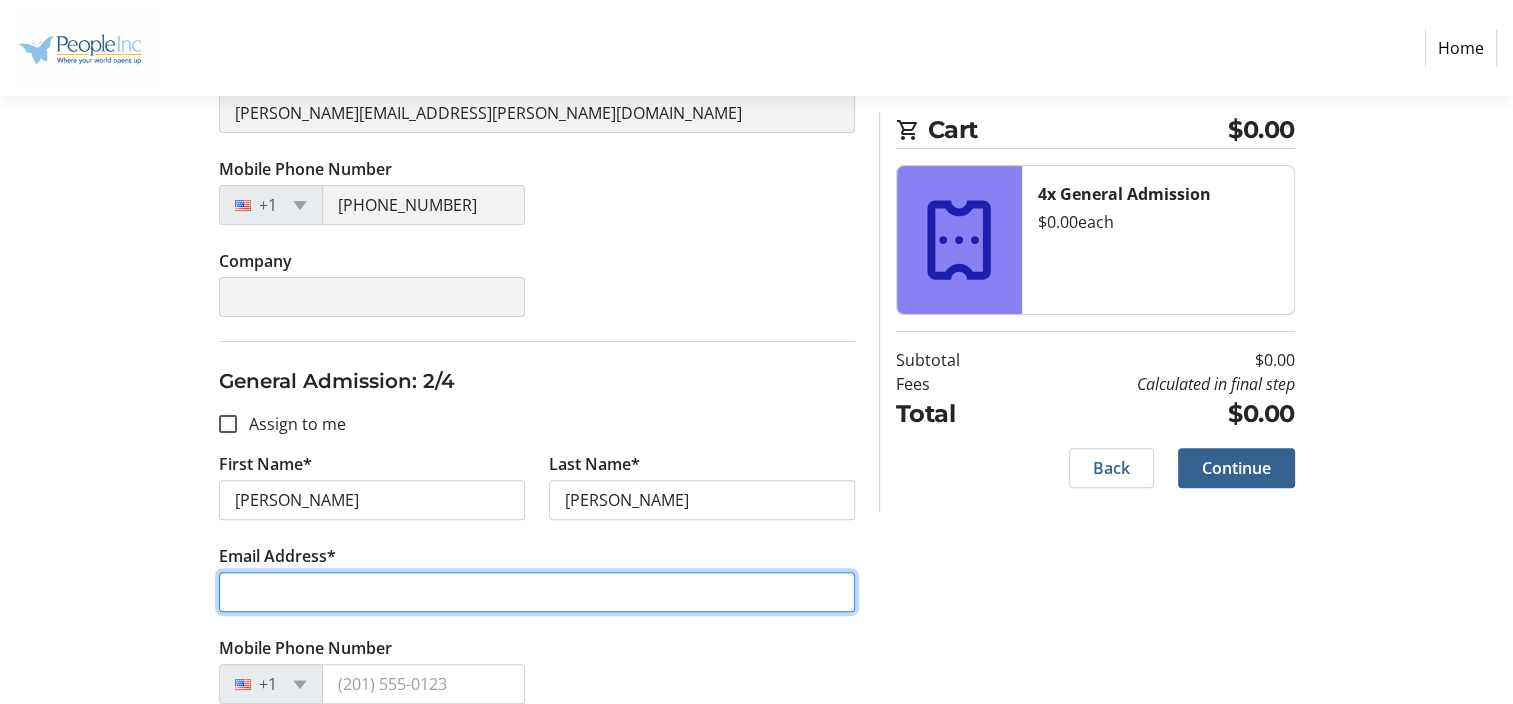 type on "[PERSON_NAME][EMAIL_ADDRESS][PERSON_NAME][DOMAIN_NAME]" 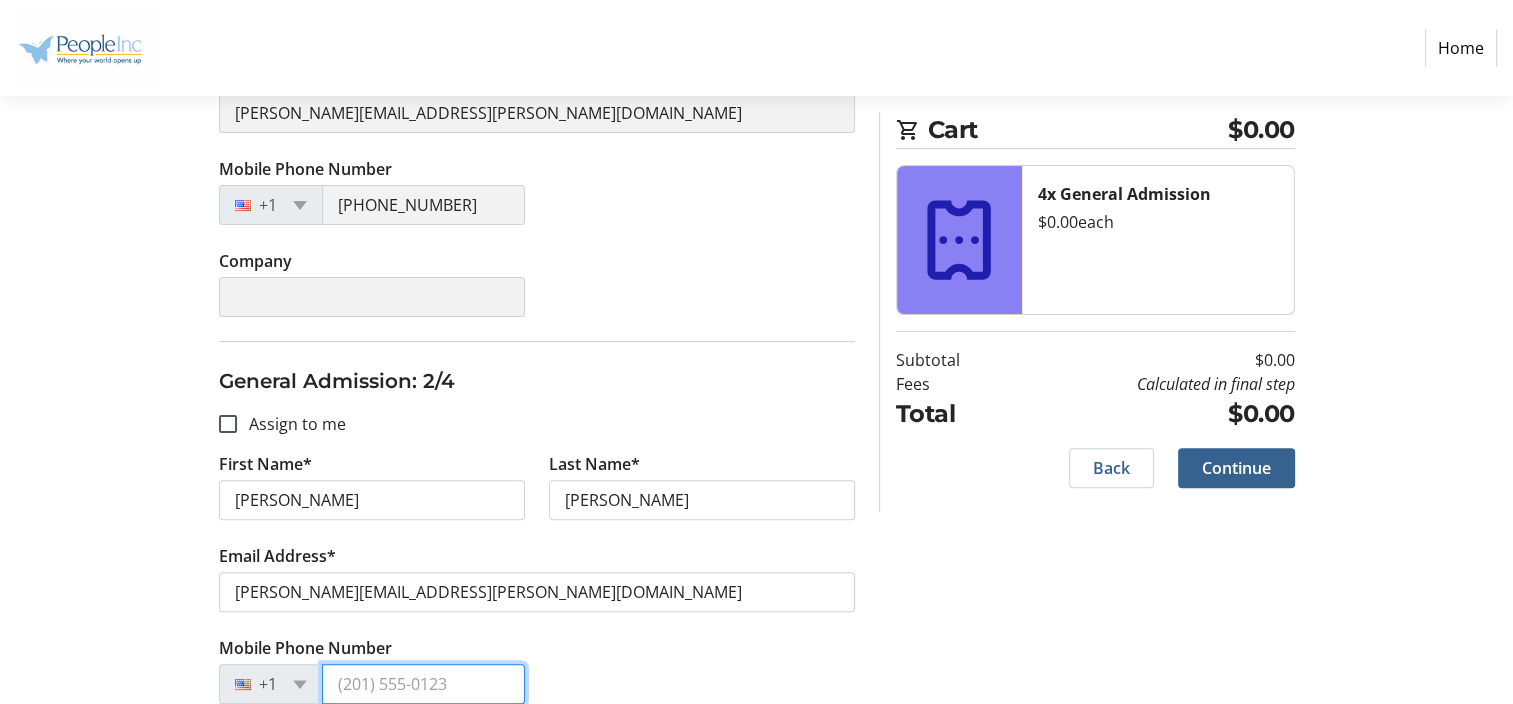type on "[PHONE_NUMBER]" 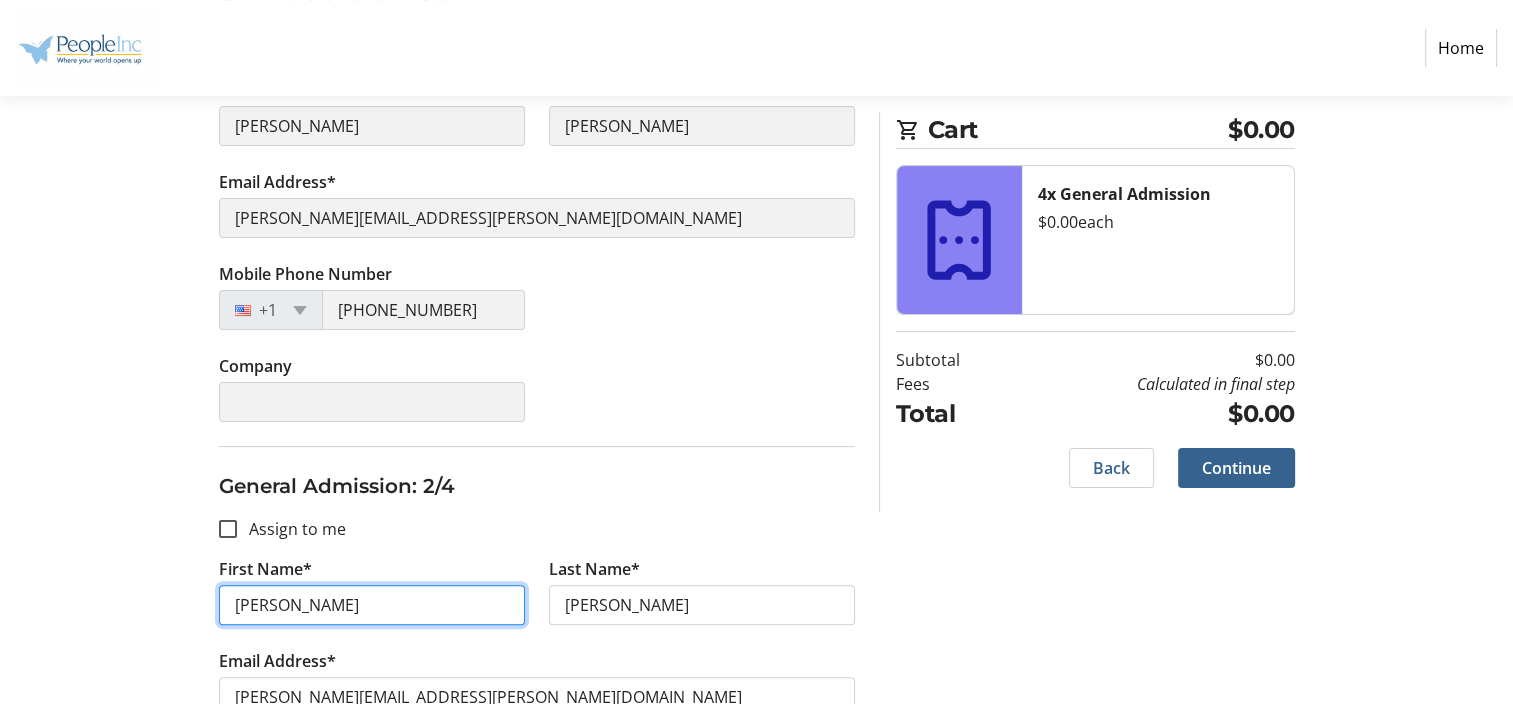 scroll, scrollTop: 400, scrollLeft: 0, axis: vertical 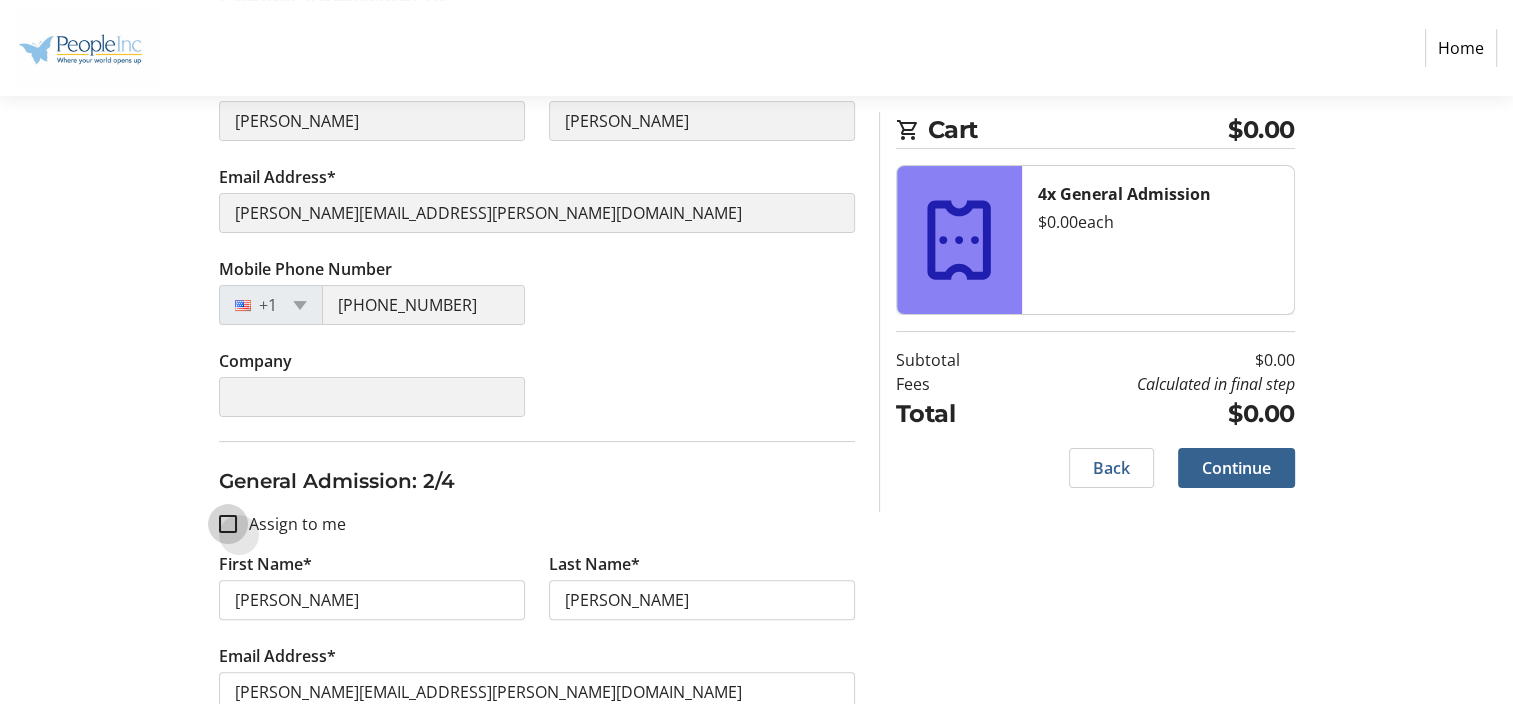 click on "Assign to me" at bounding box center [228, 524] 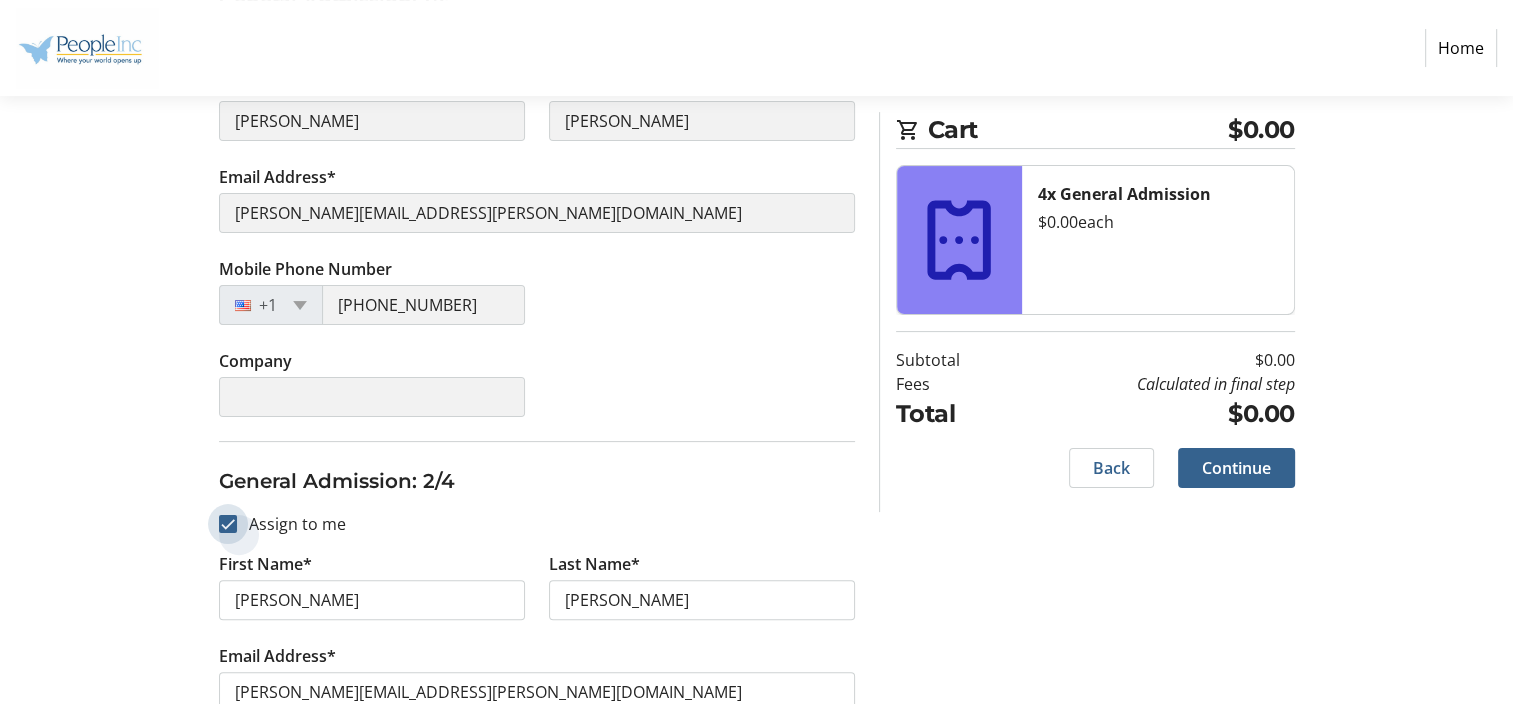checkbox on "true" 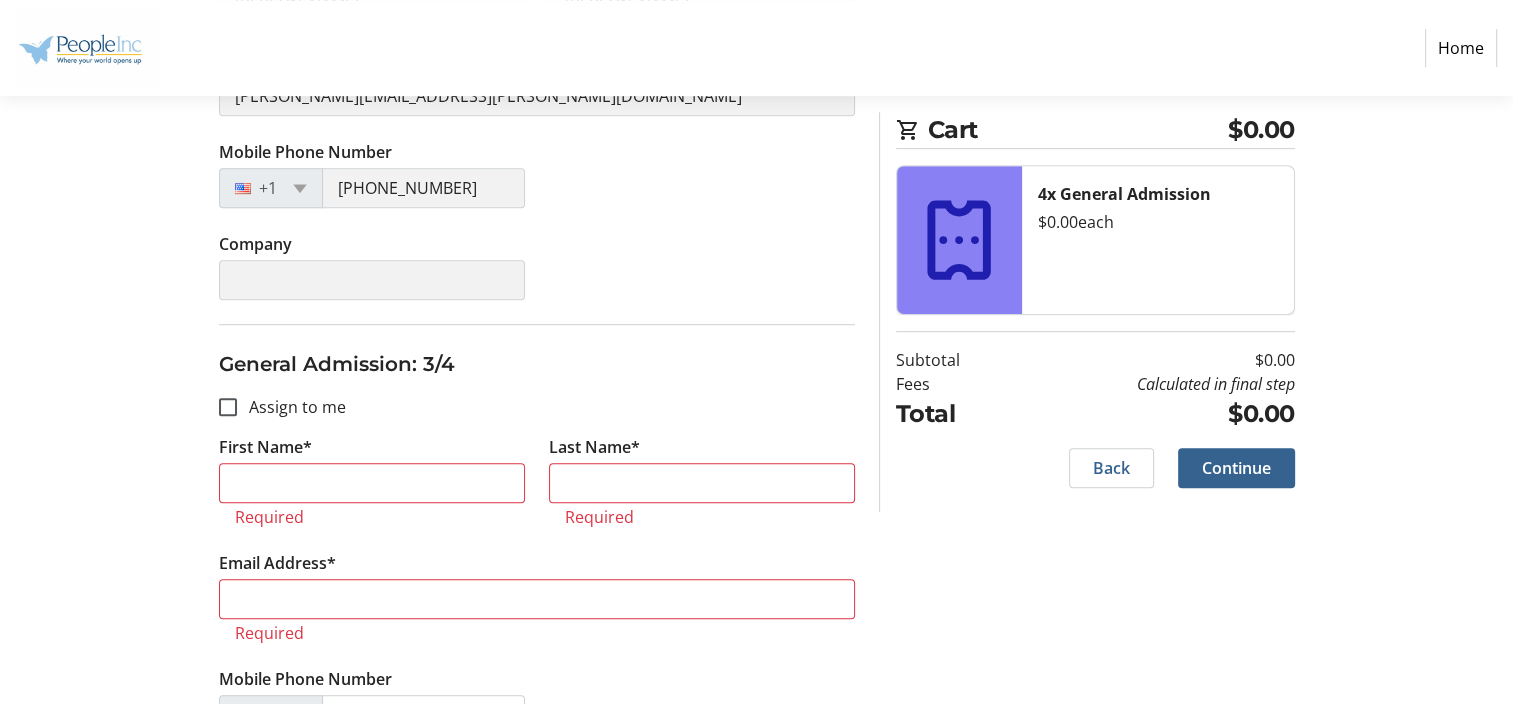 scroll, scrollTop: 1000, scrollLeft: 0, axis: vertical 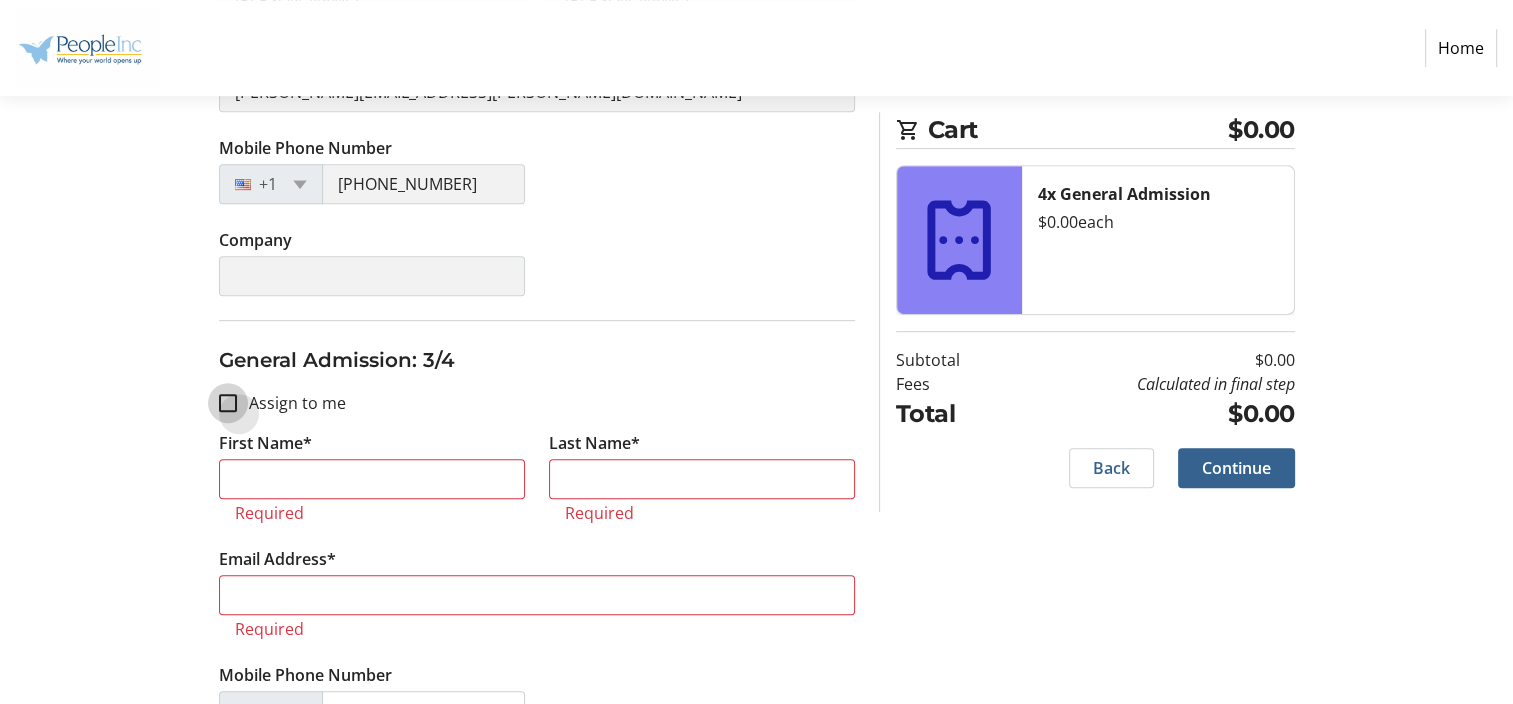 click on "Assign to me" at bounding box center [228, 403] 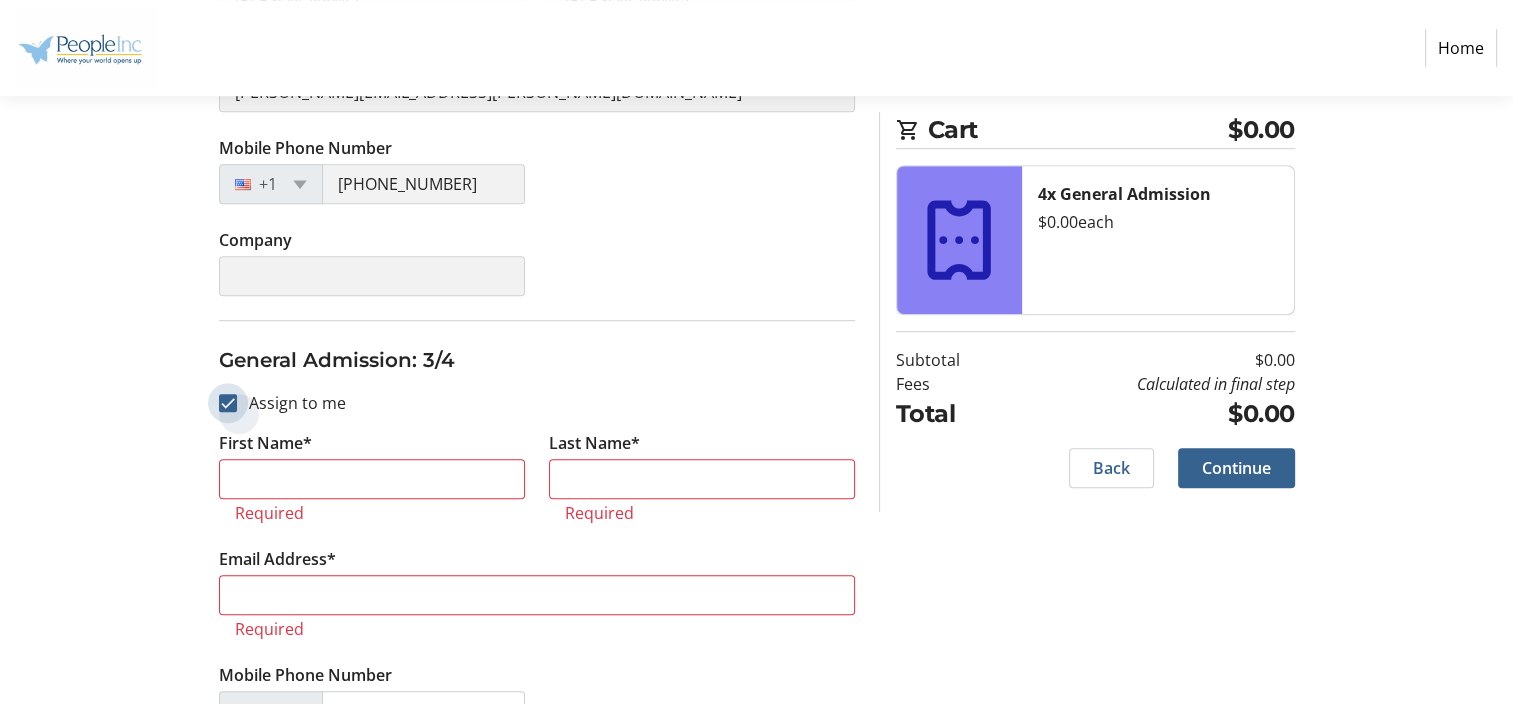 checkbox on "true" 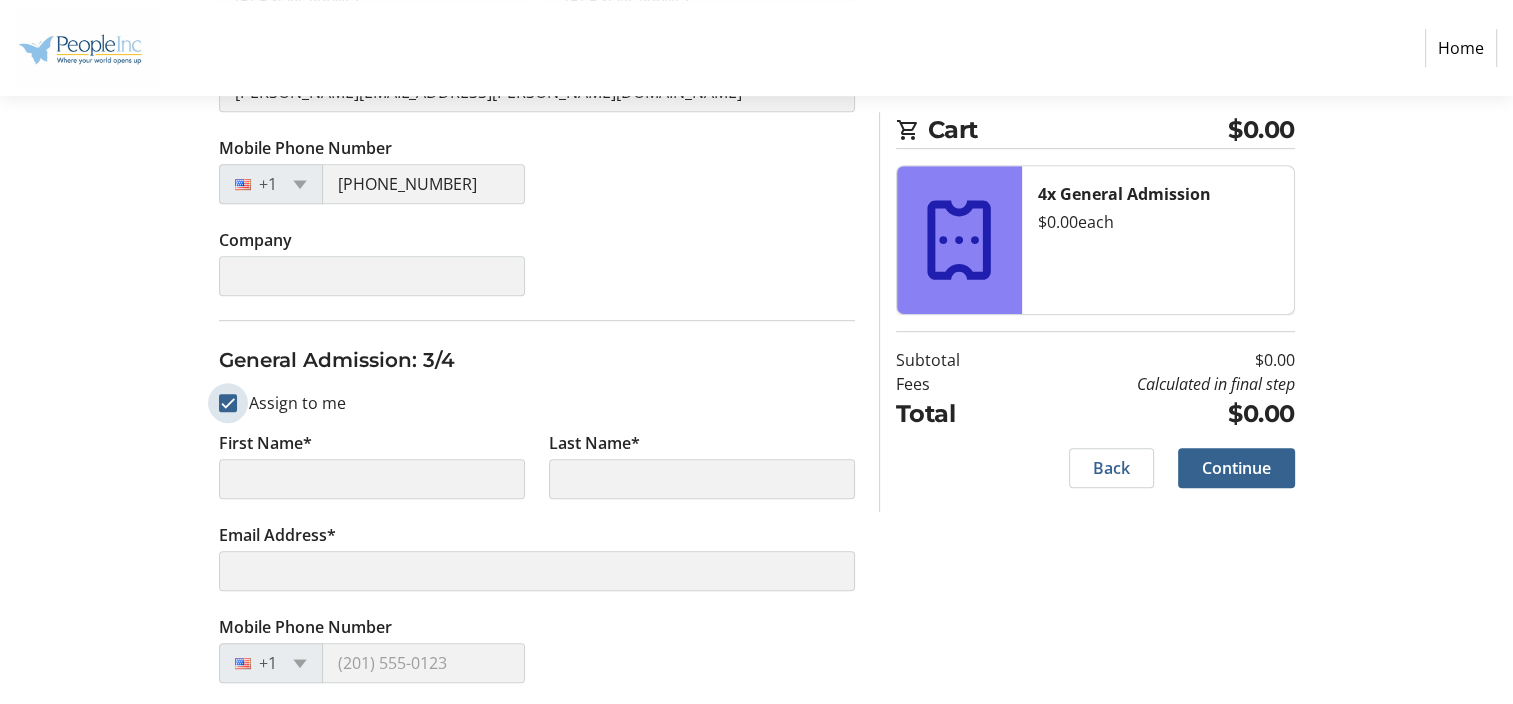type on "[PERSON_NAME]" 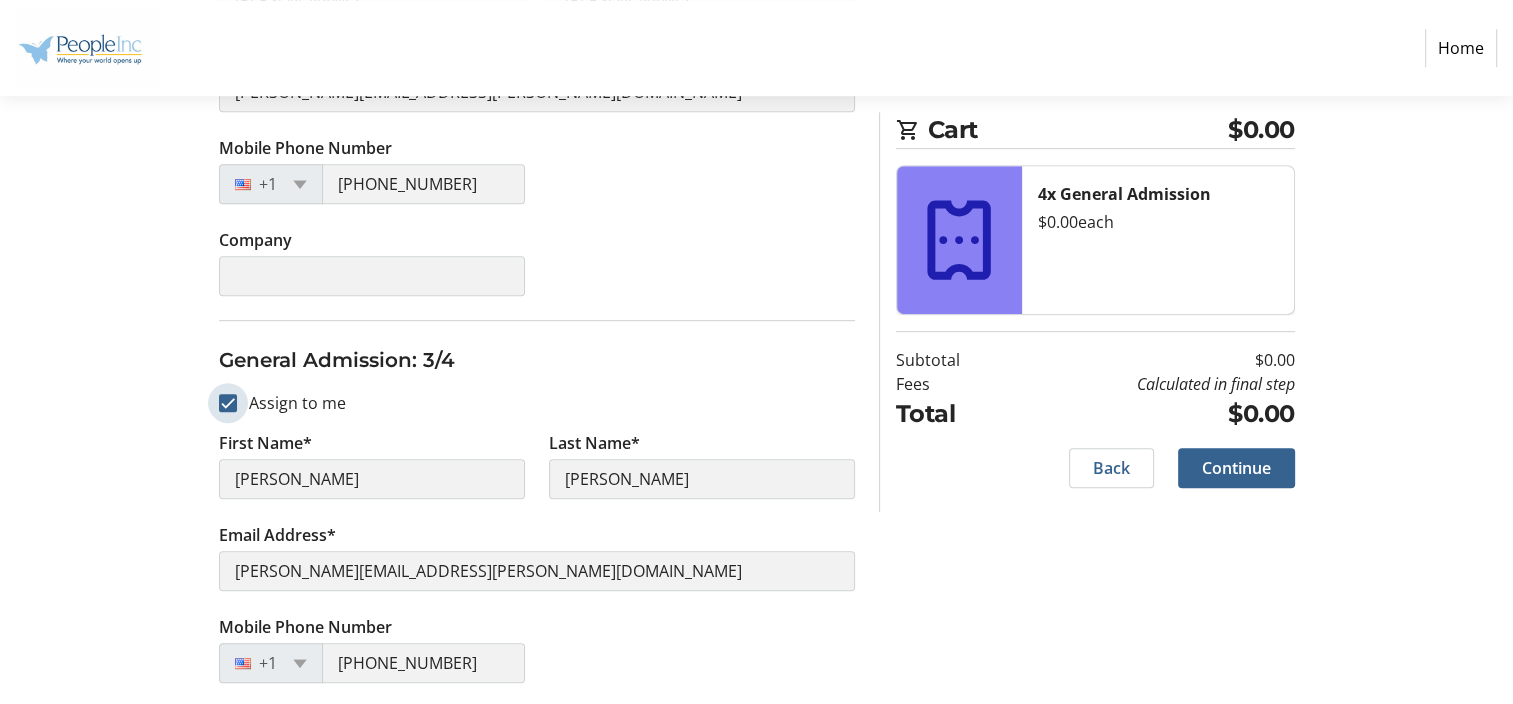 scroll, scrollTop: 1300, scrollLeft: 0, axis: vertical 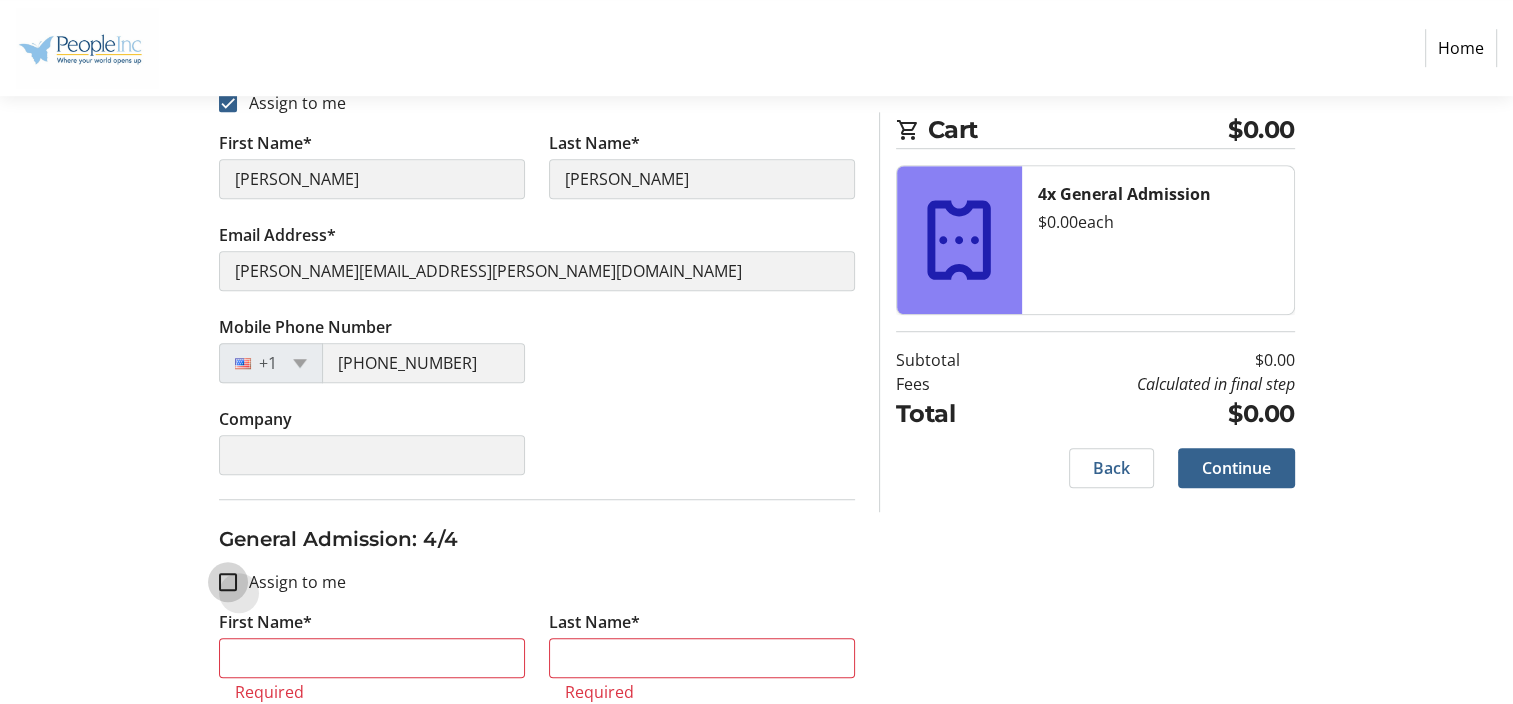 click on "Assign to me" at bounding box center [228, 582] 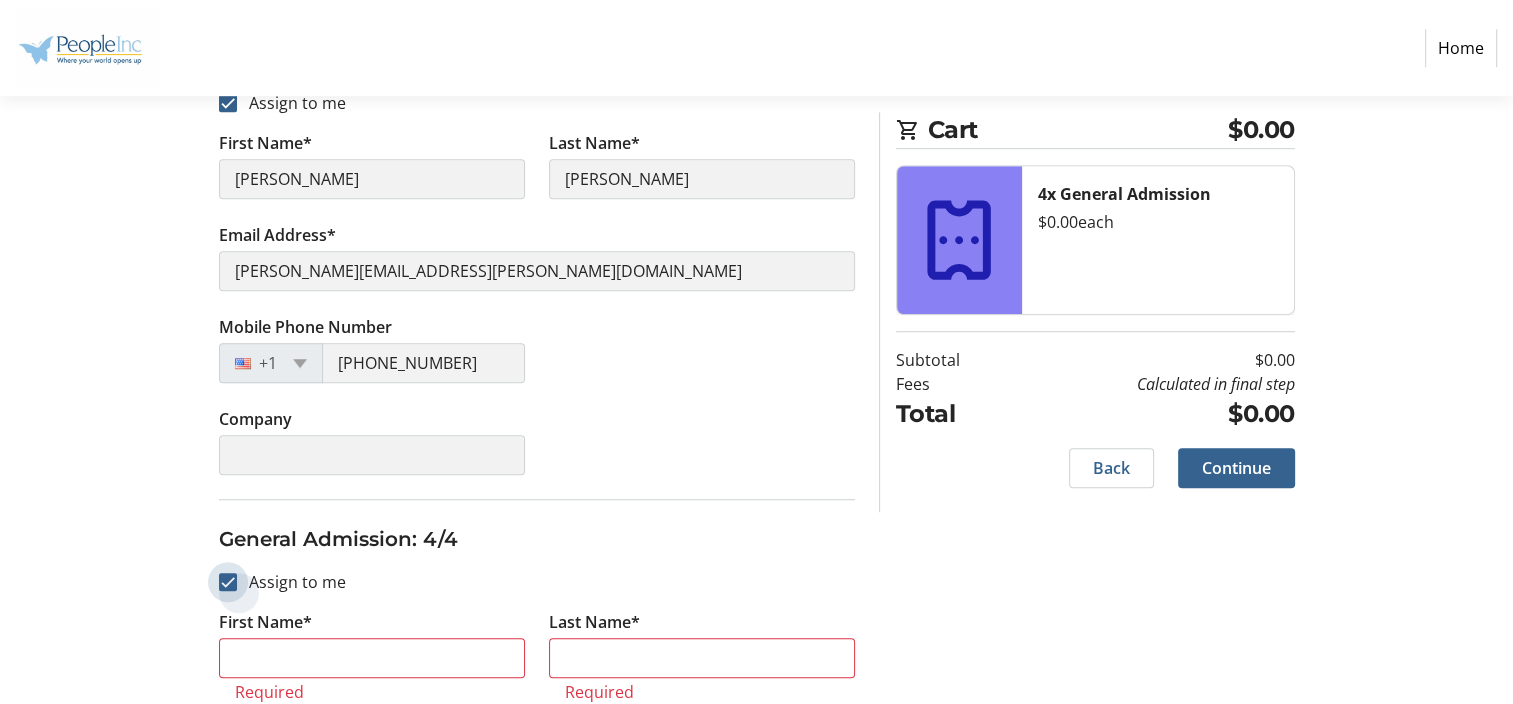checkbox on "true" 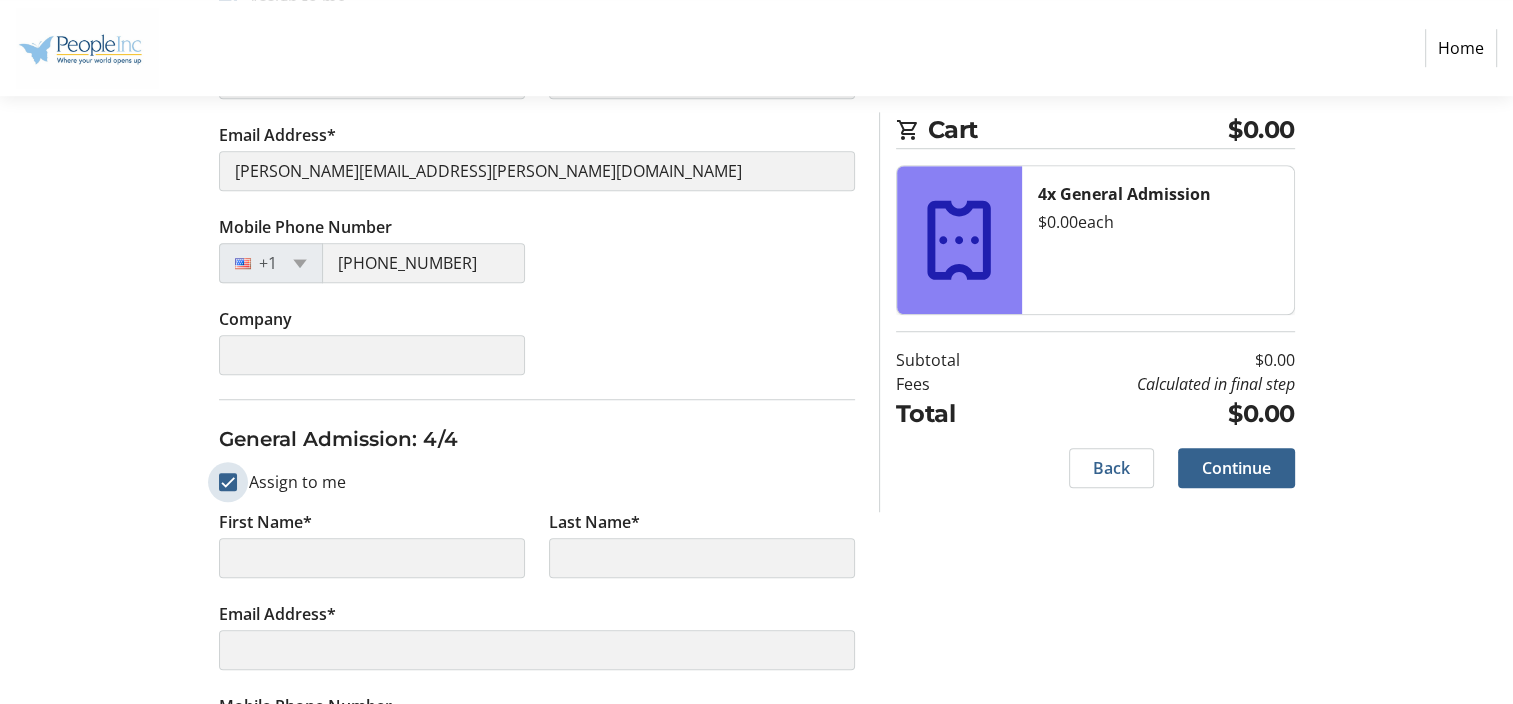 scroll, scrollTop: 1568, scrollLeft: 0, axis: vertical 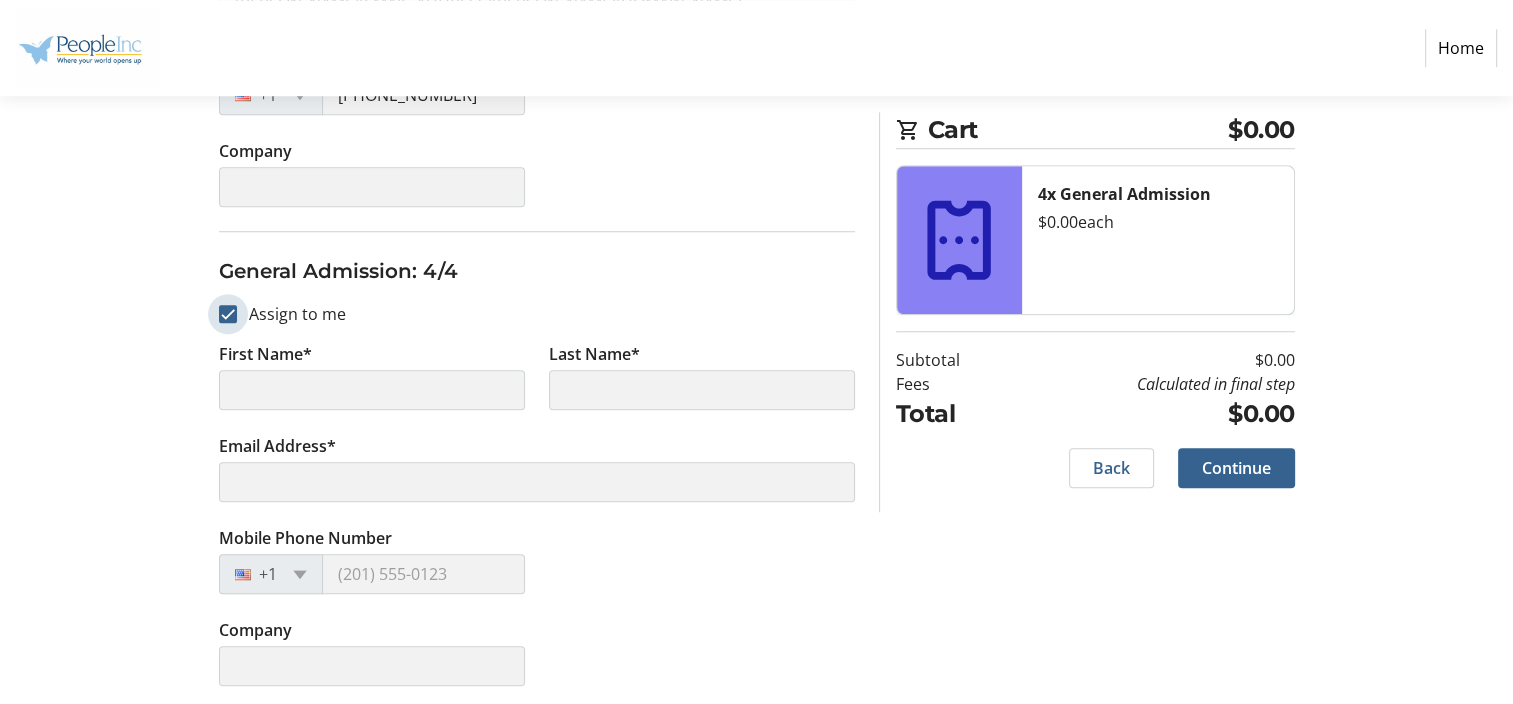 type on "[PERSON_NAME]" 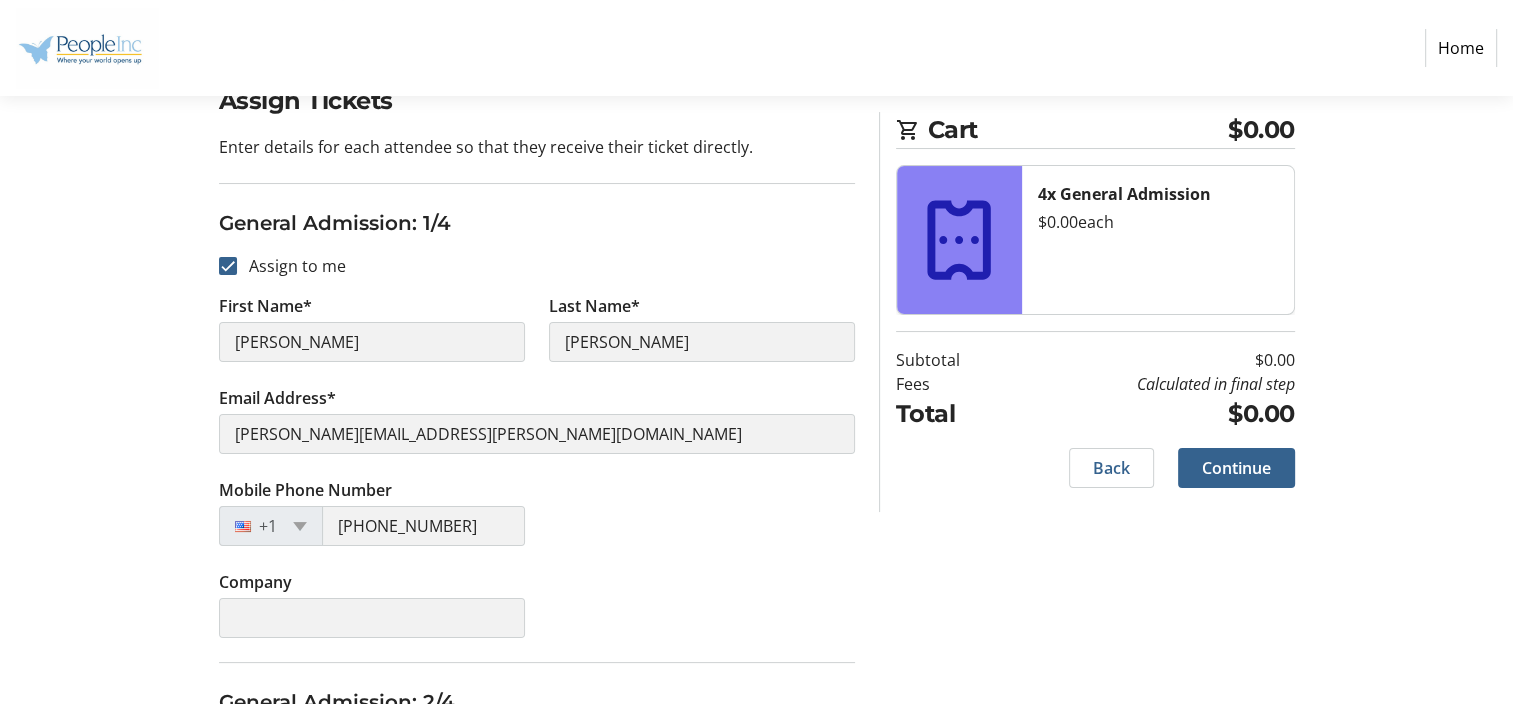 scroll, scrollTop: 168, scrollLeft: 0, axis: vertical 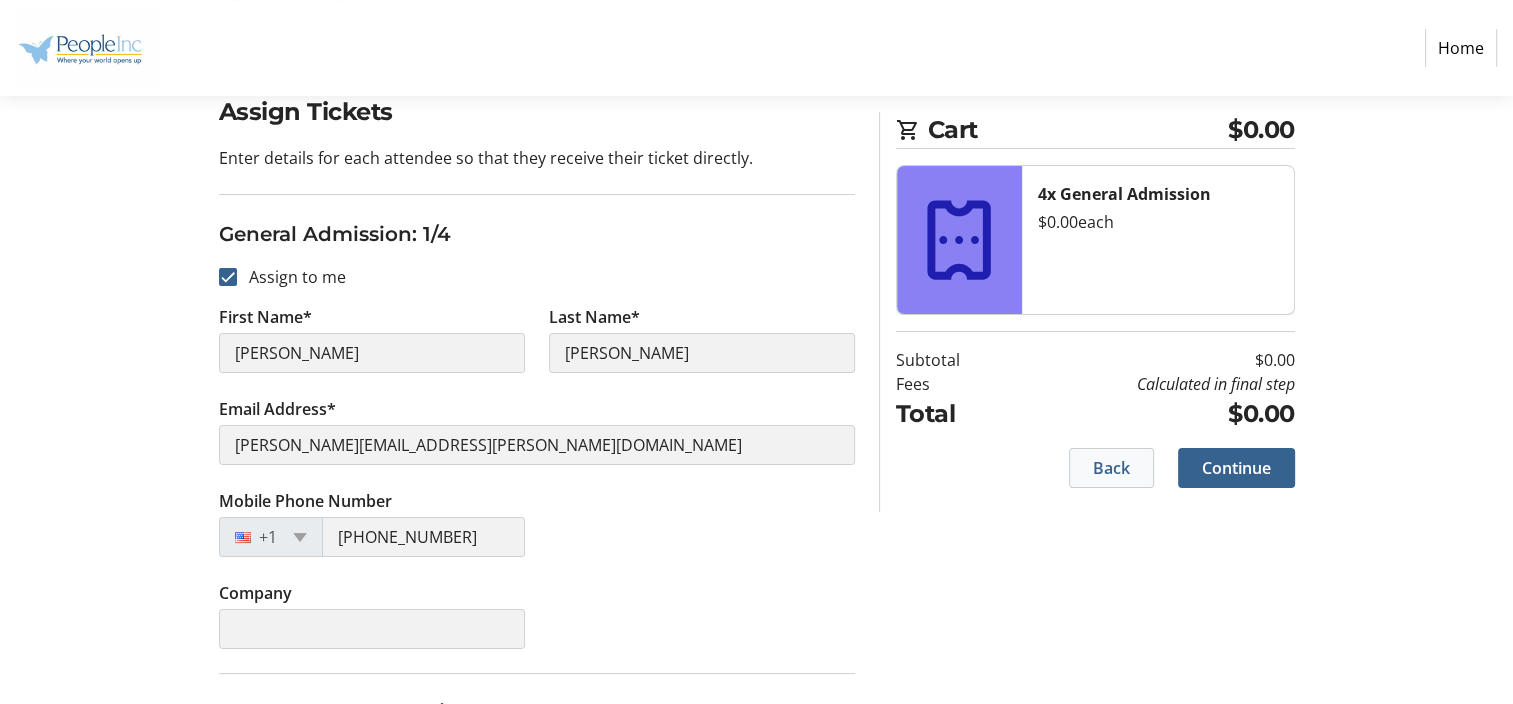 click on "Back" 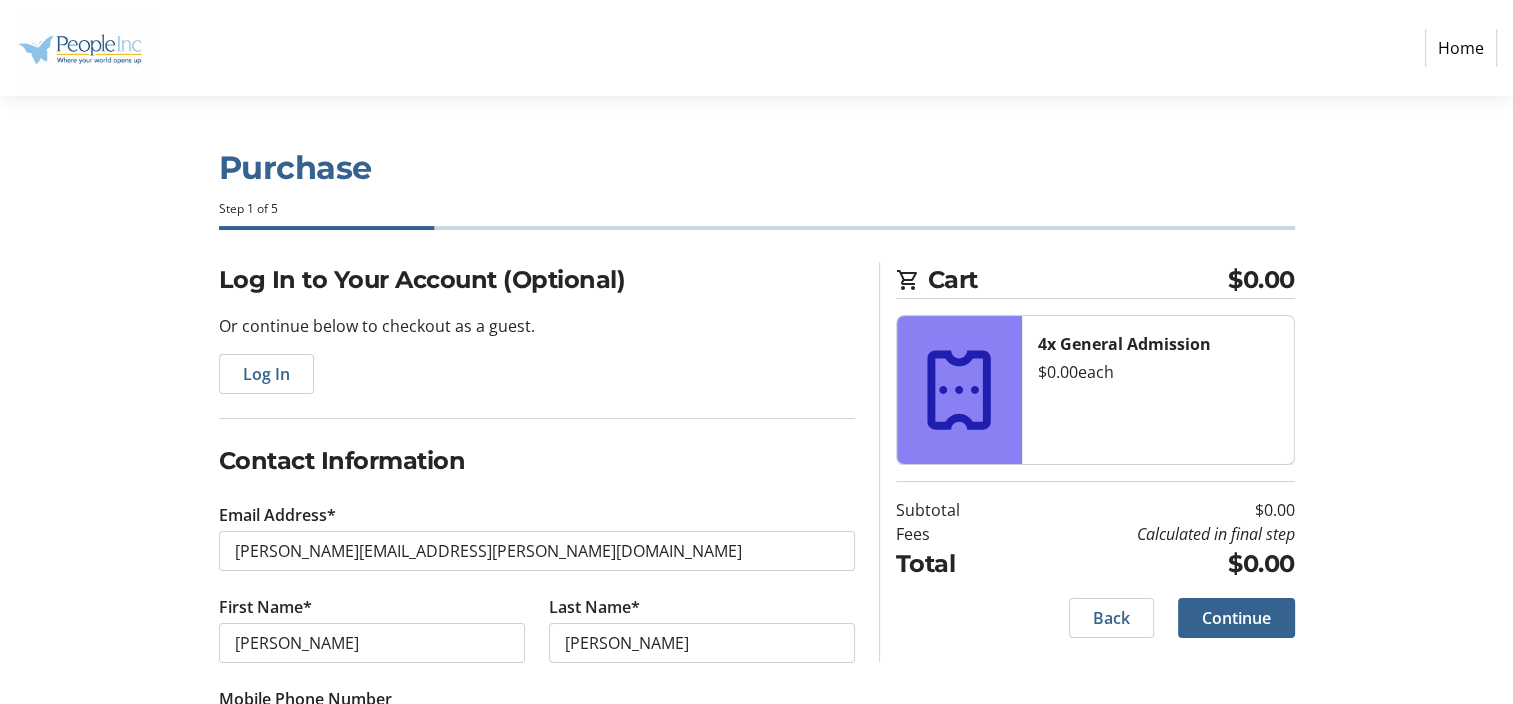 scroll, scrollTop: 97, scrollLeft: 0, axis: vertical 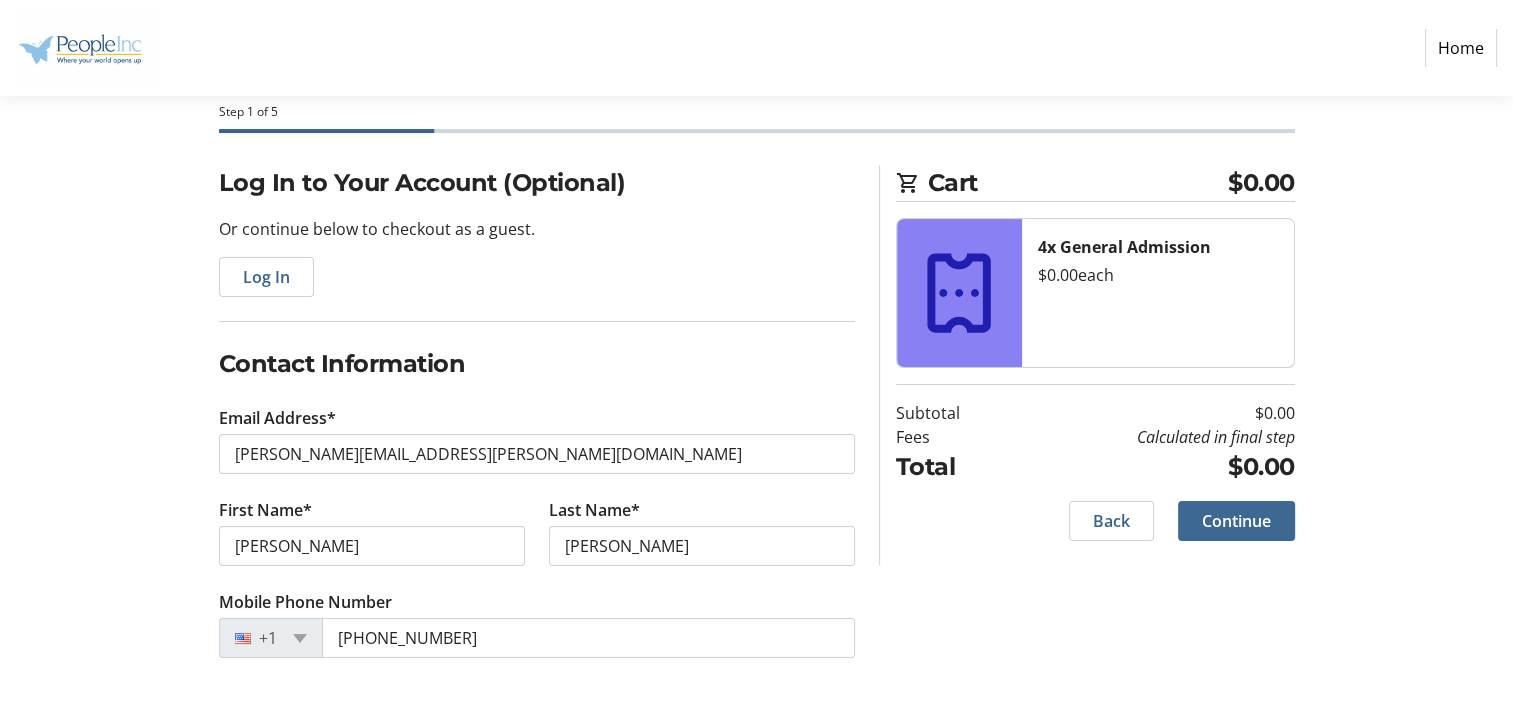 click on "Continue" 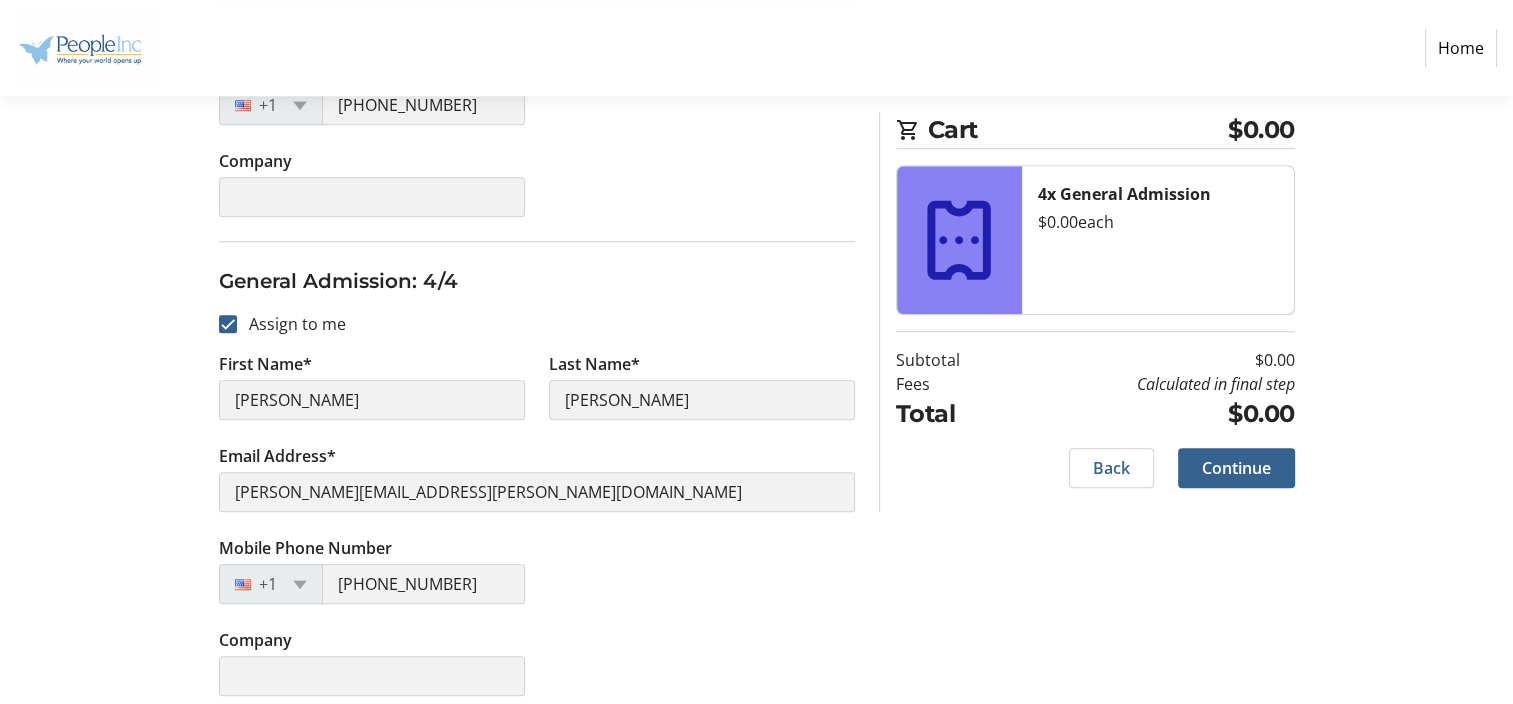 scroll, scrollTop: 1568, scrollLeft: 0, axis: vertical 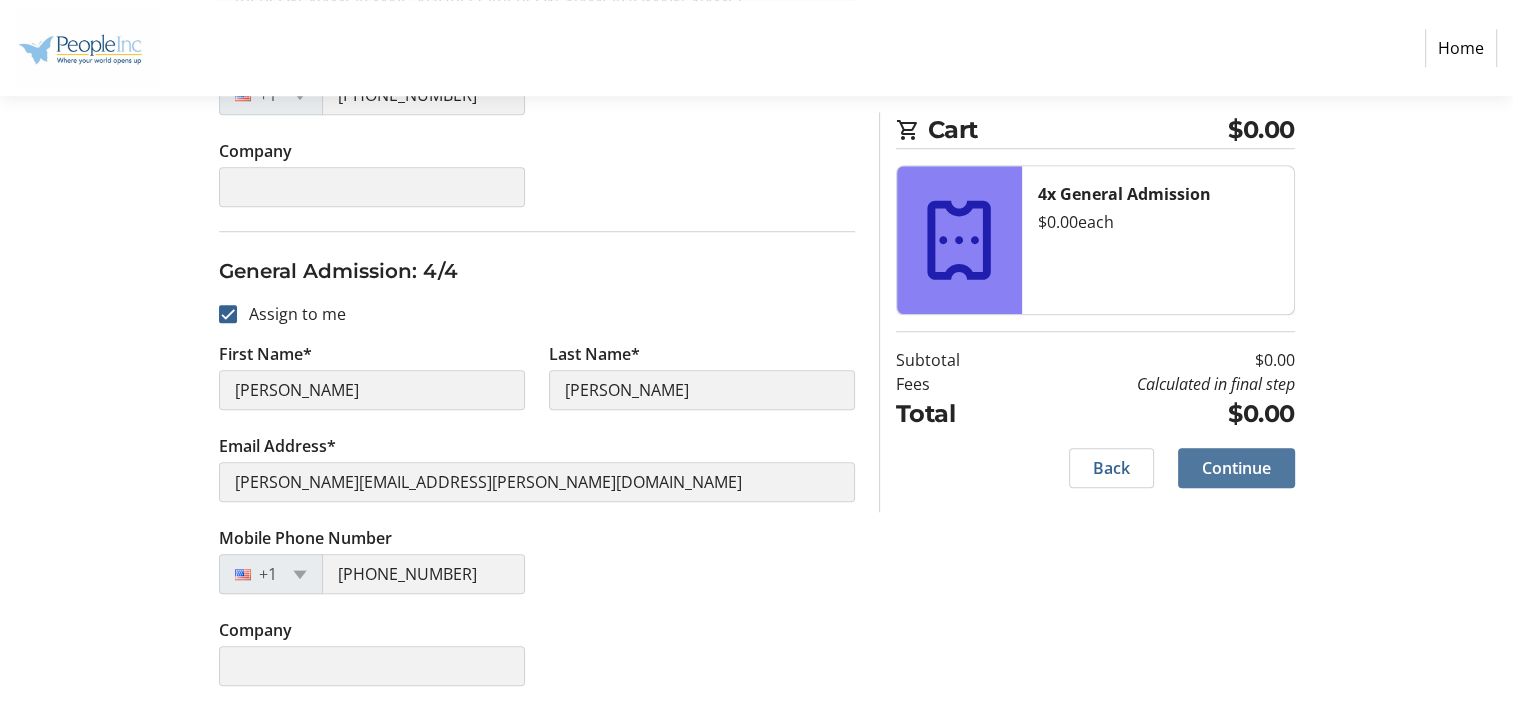 click on "Continue" 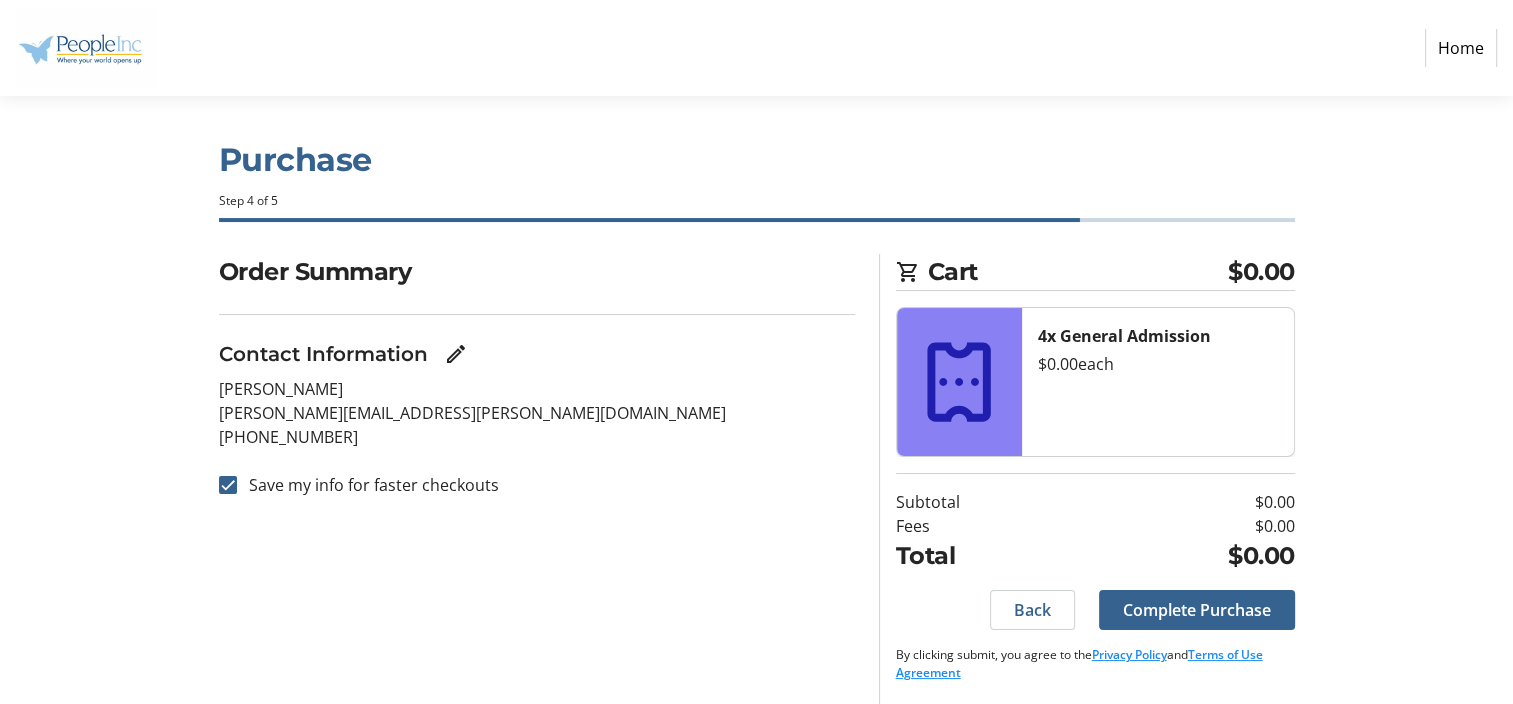 scroll, scrollTop: 9, scrollLeft: 0, axis: vertical 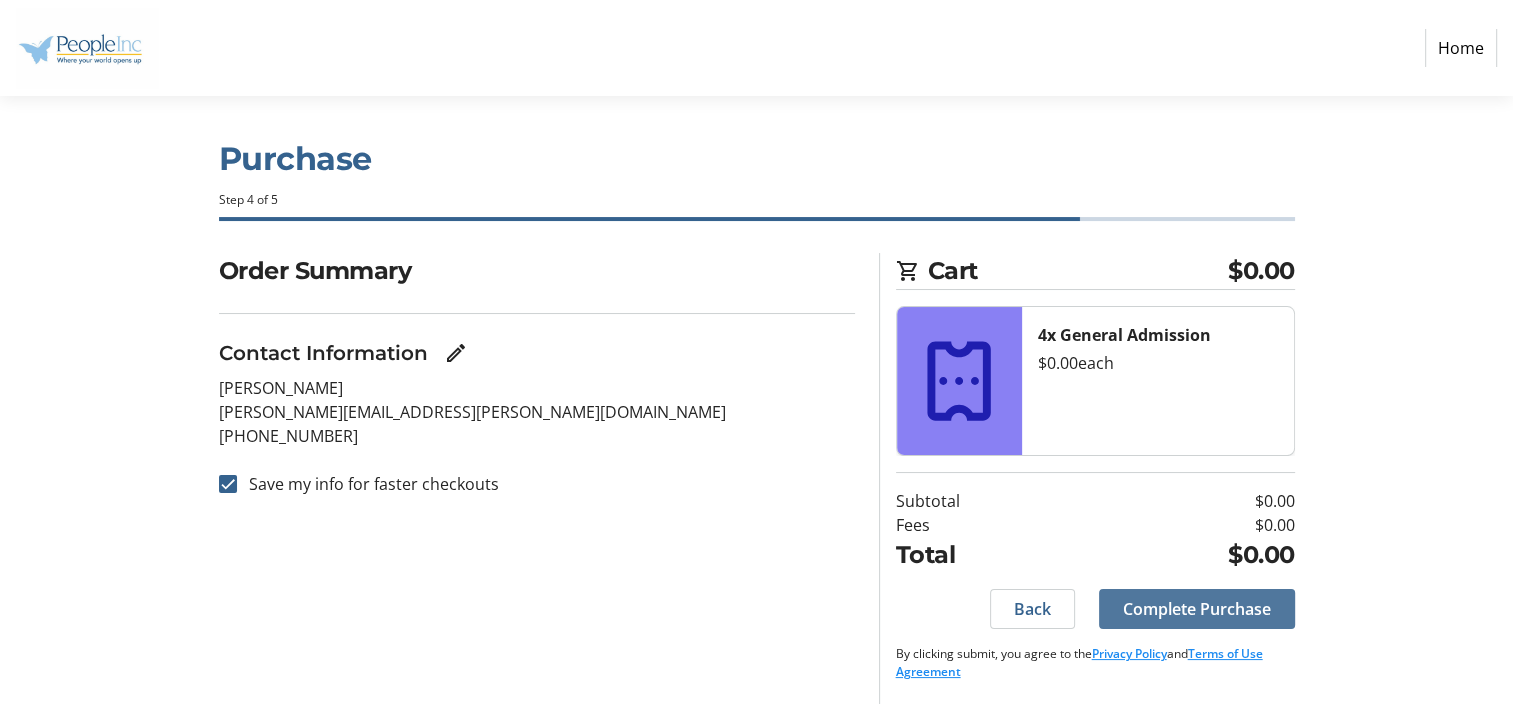 click on "Complete Purchase" 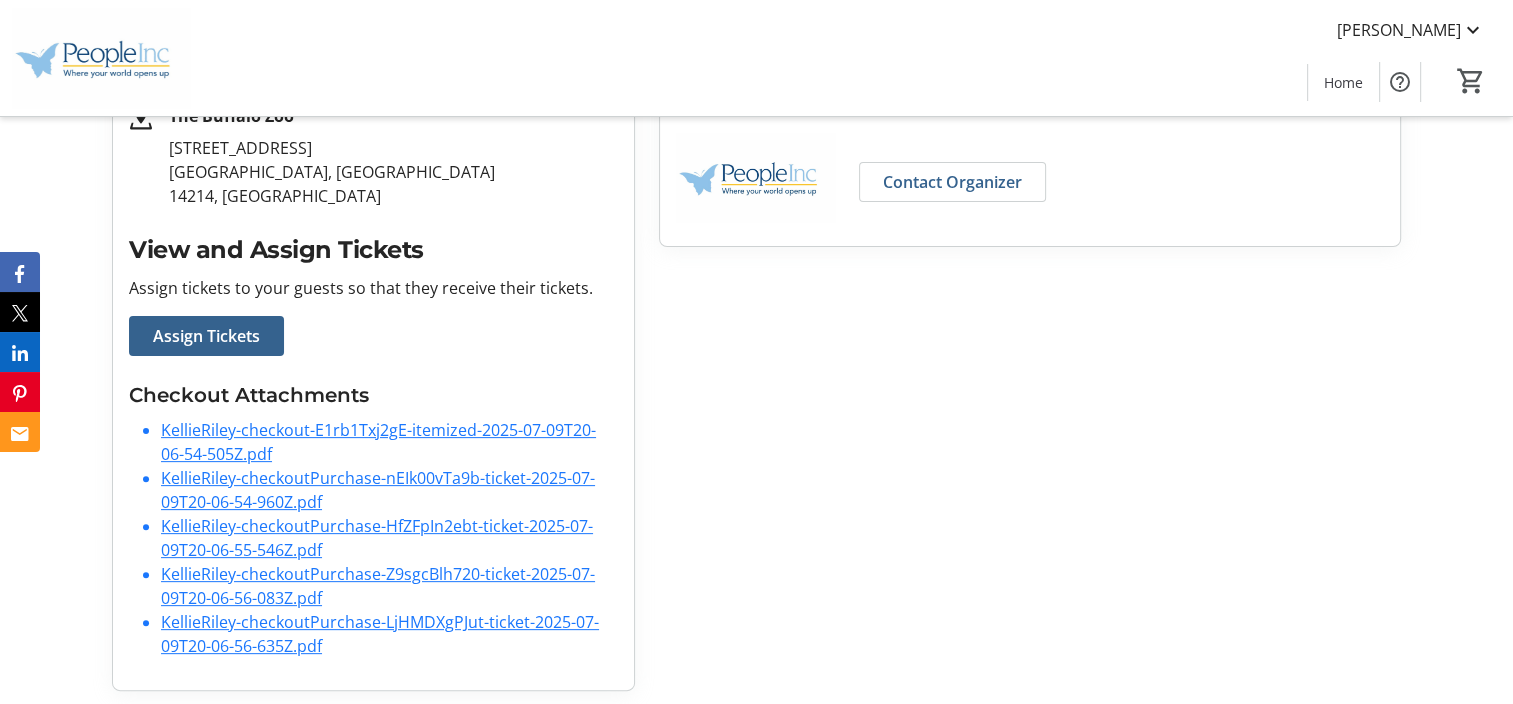 scroll, scrollTop: 502, scrollLeft: 0, axis: vertical 